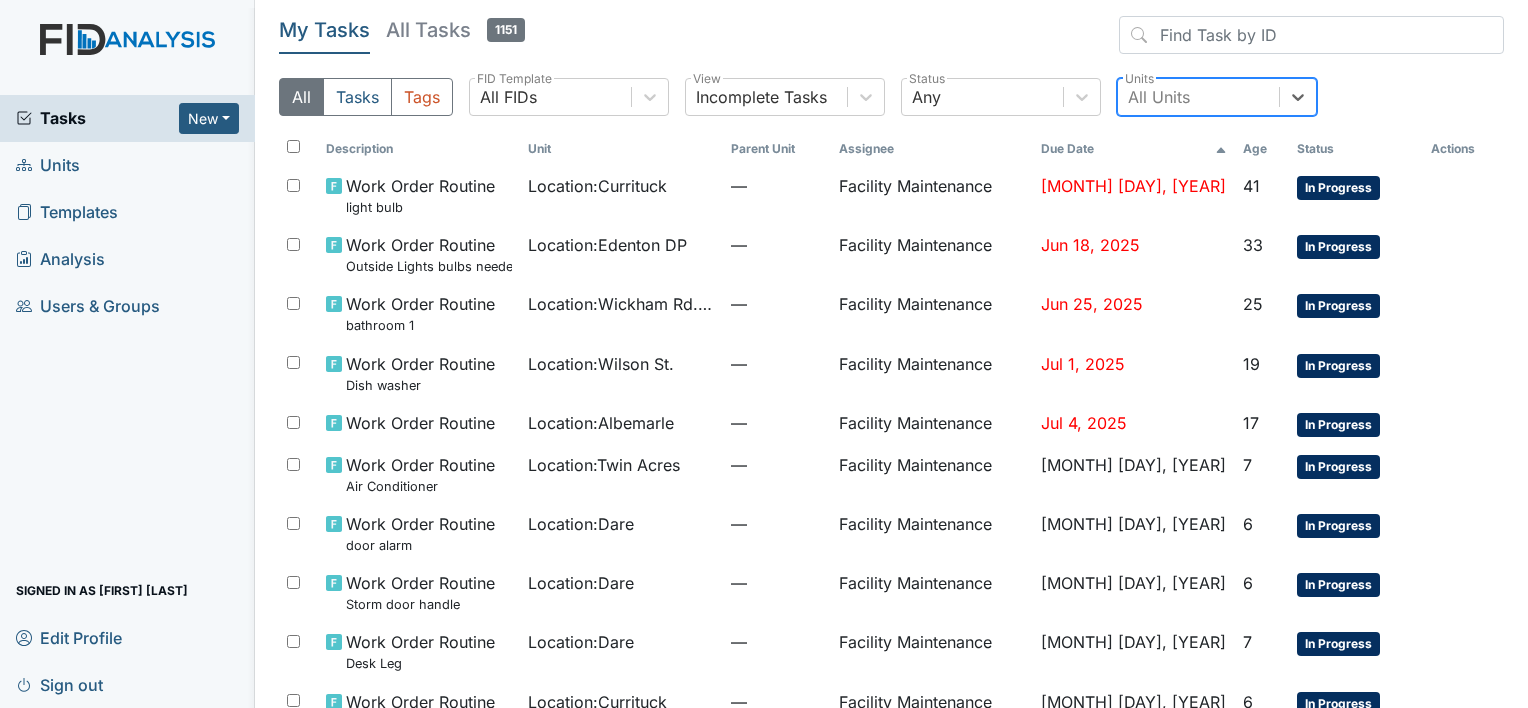 scroll, scrollTop: 0, scrollLeft: 0, axis: both 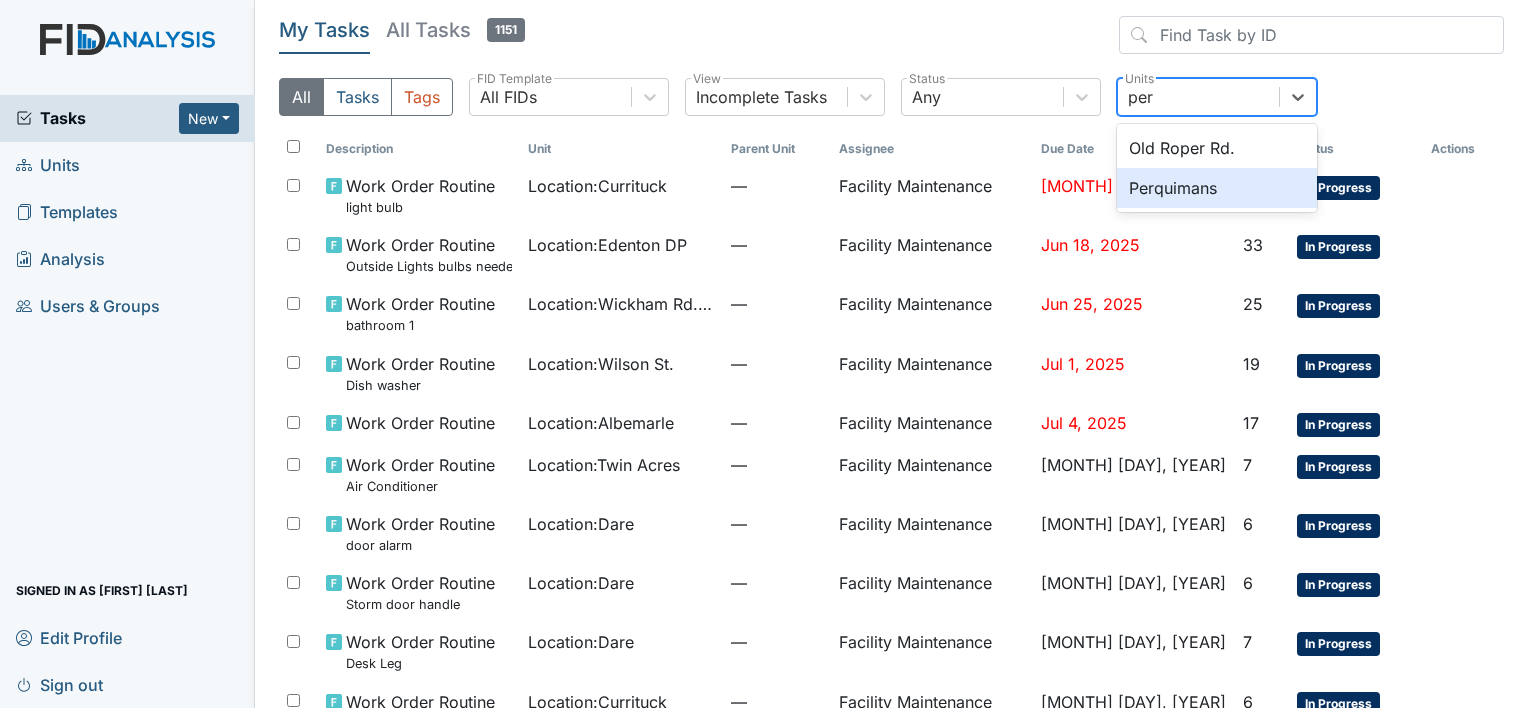 click on "Perquimans" at bounding box center (1217, 188) 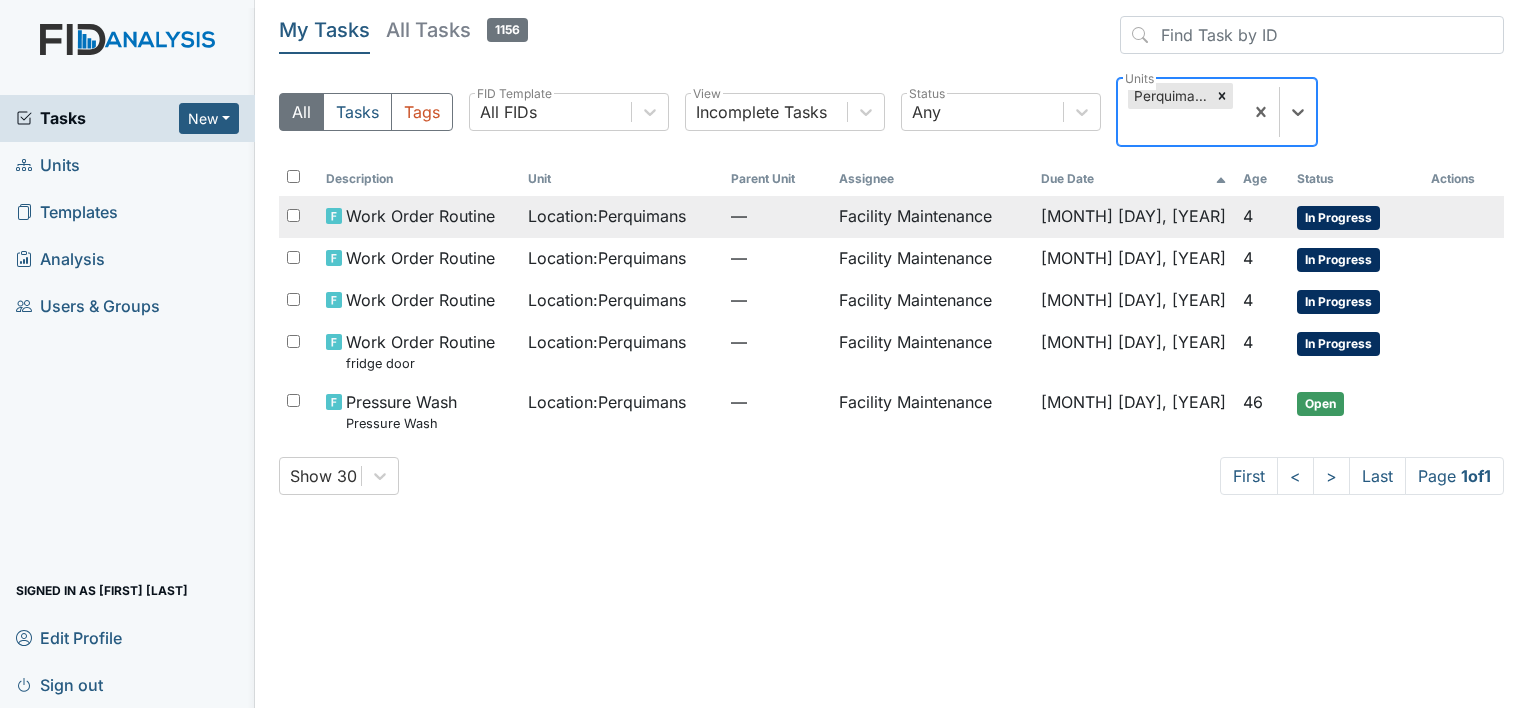 click on "Location :  [CITY]" at bounding box center (607, 216) 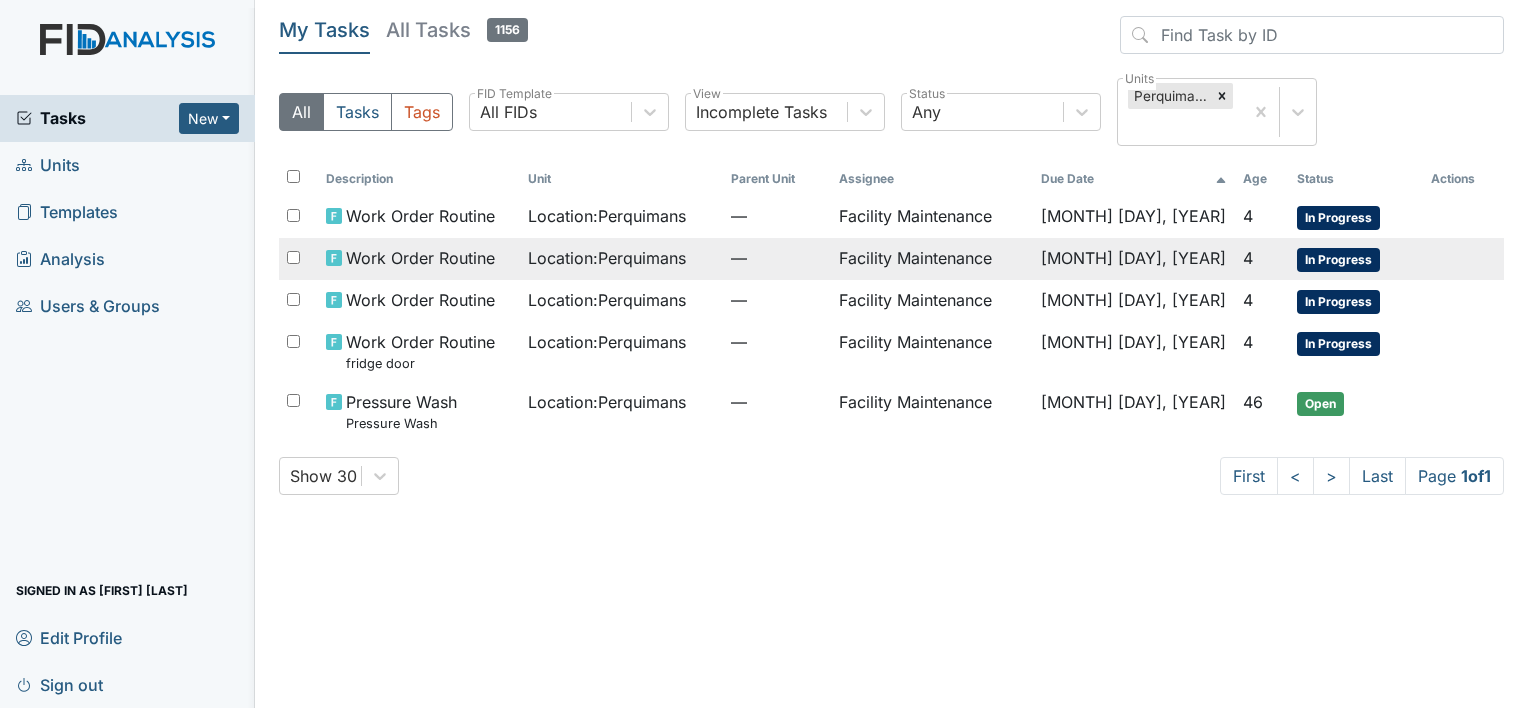 click on "Work Order Routine" at bounding box center [420, 216] 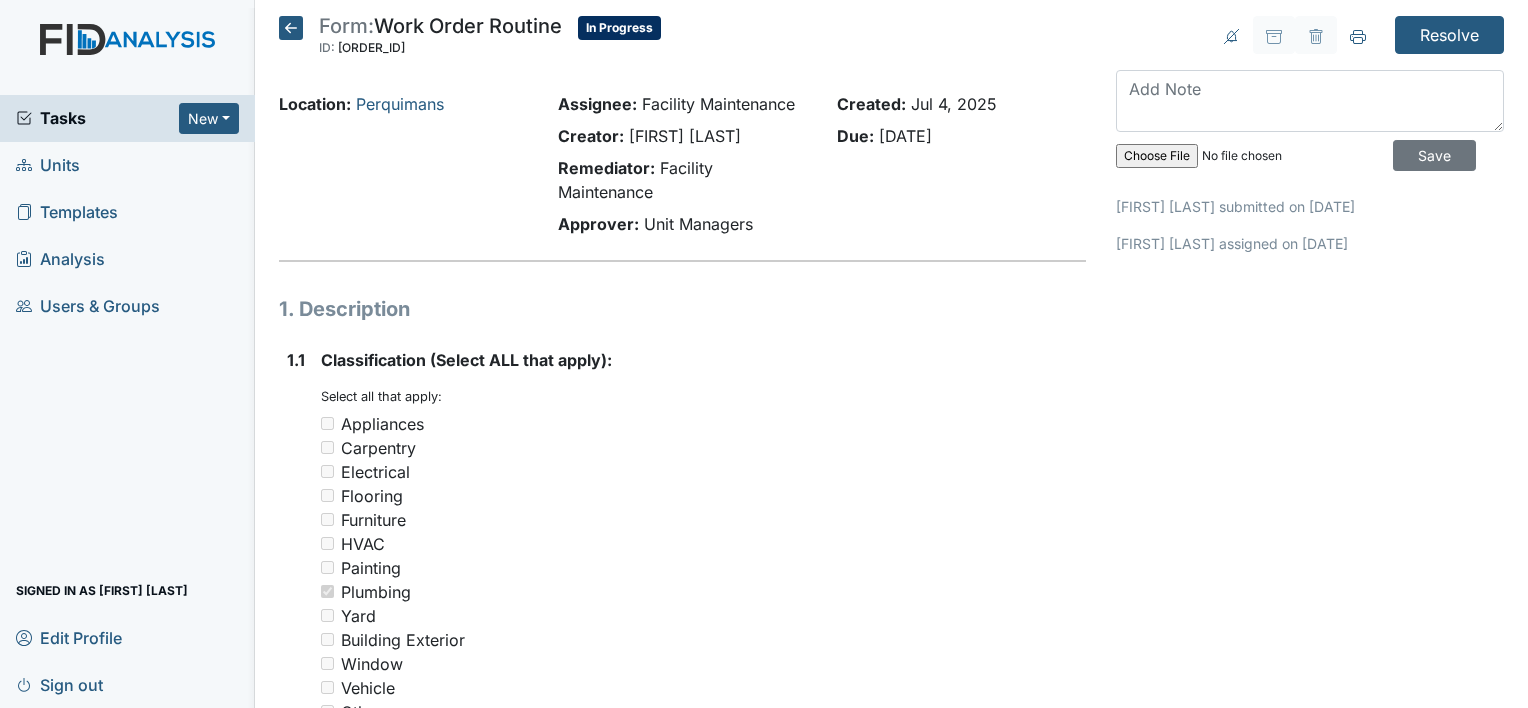 scroll, scrollTop: 0, scrollLeft: 0, axis: both 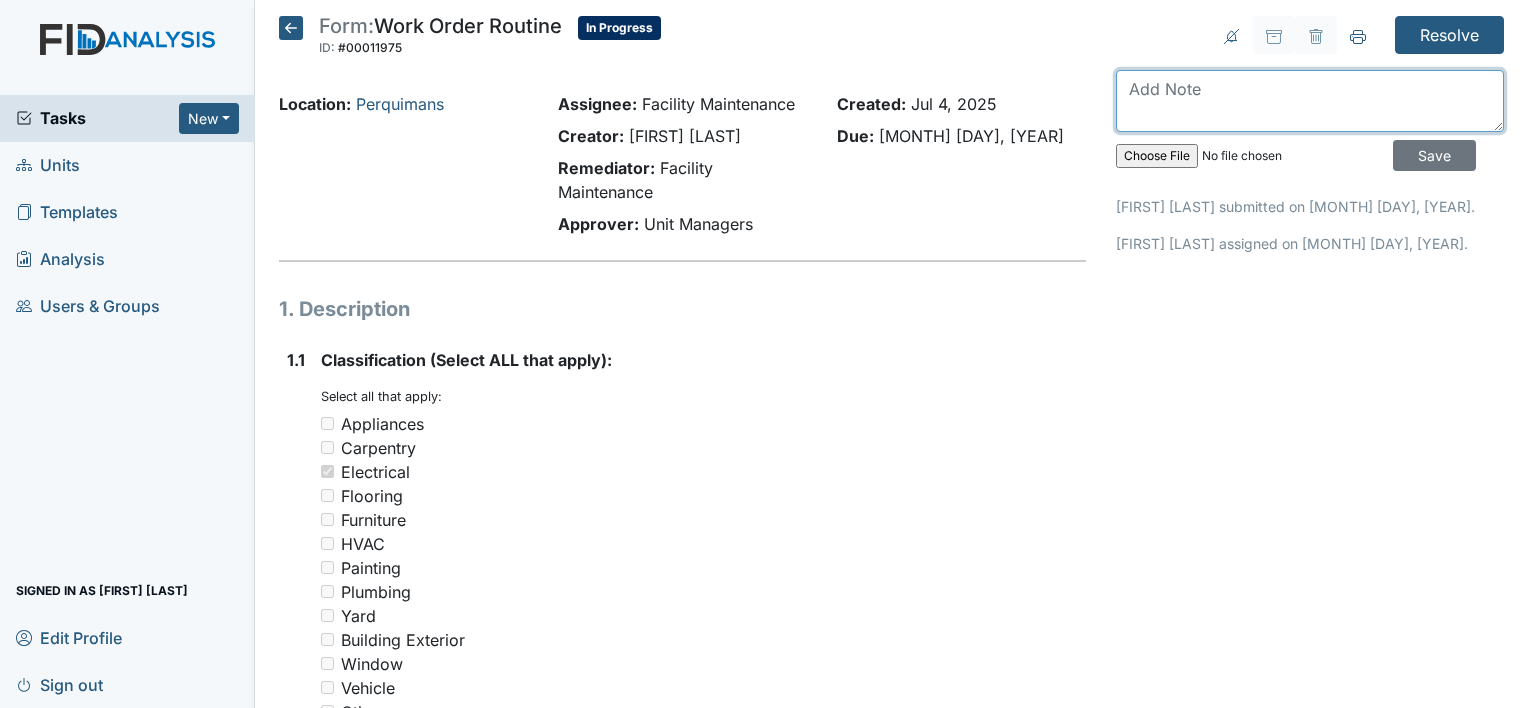 click at bounding box center (1310, 101) 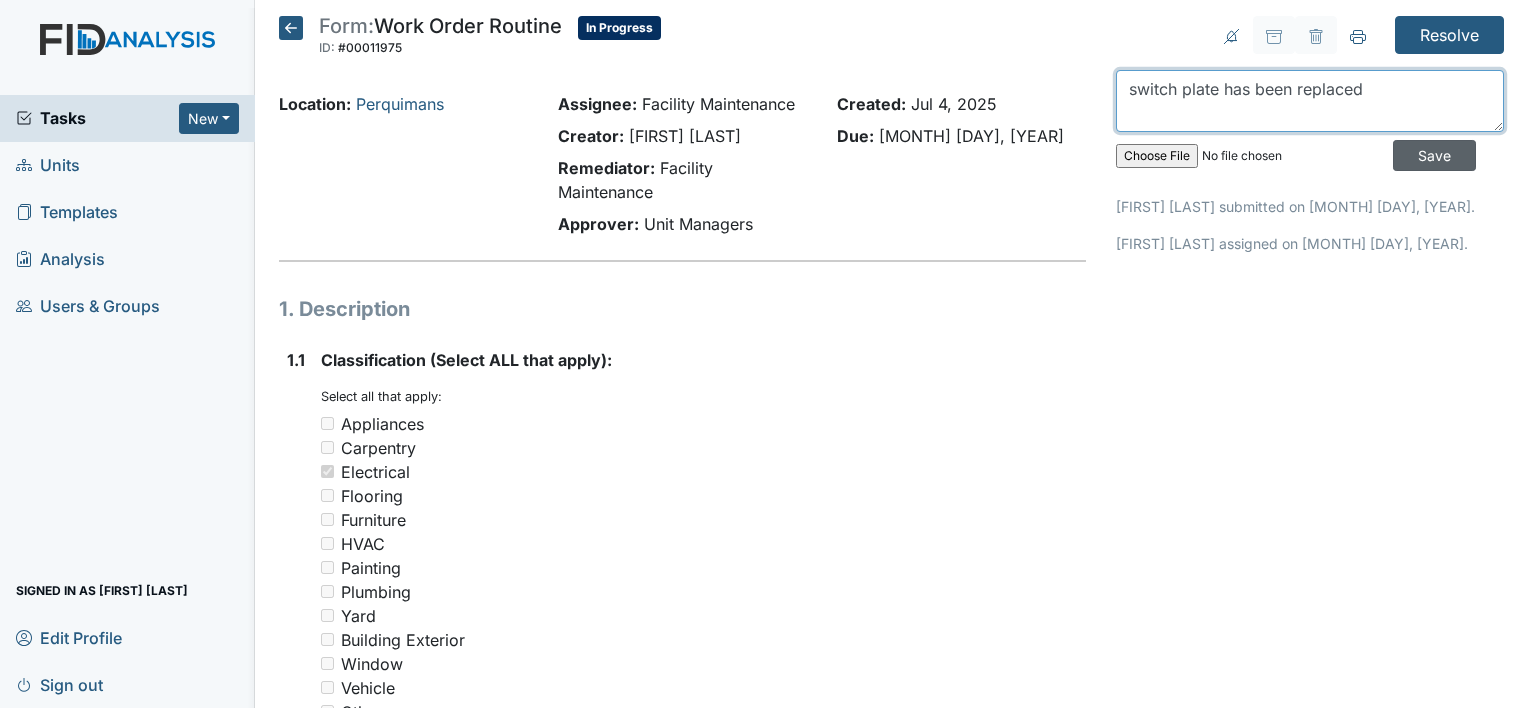 type on "switch plate has been replaced" 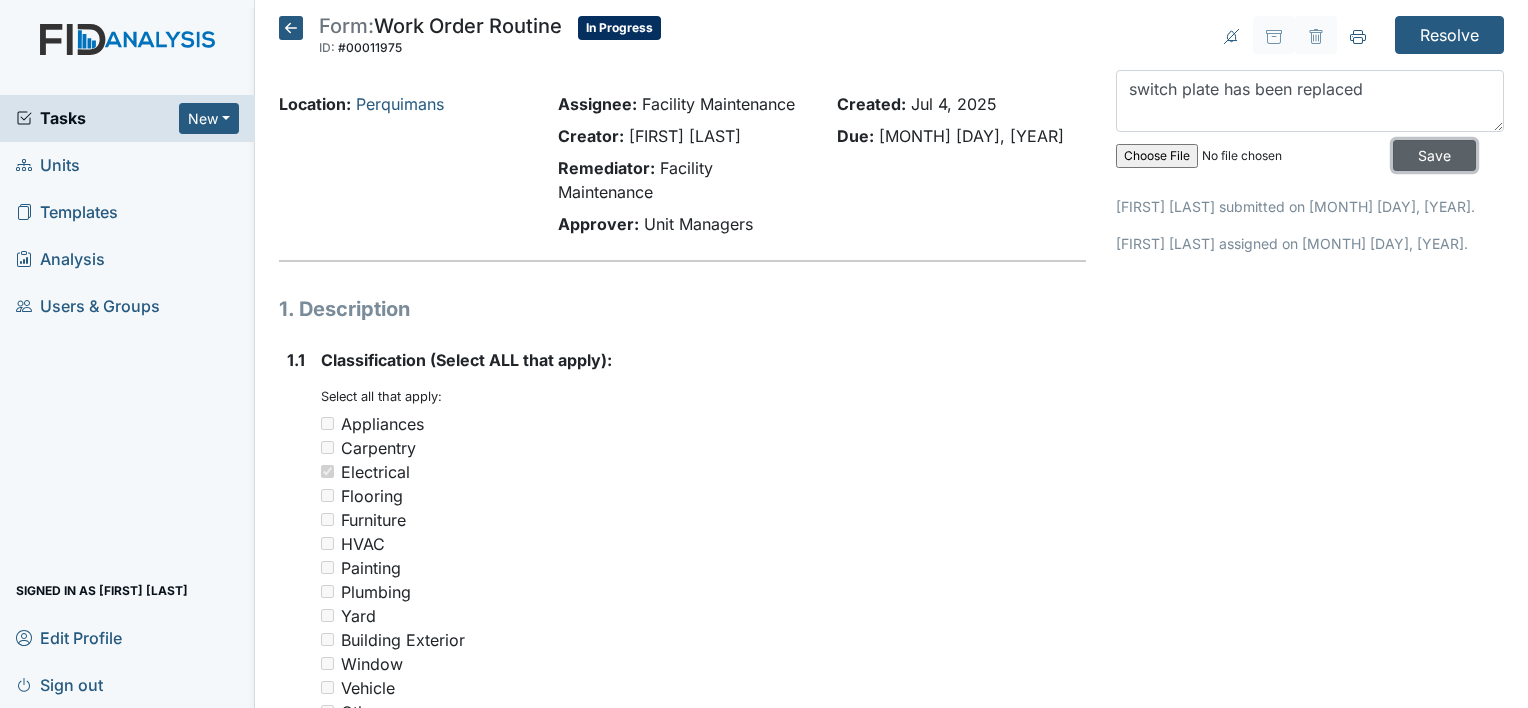 click on "Save" at bounding box center [1434, 155] 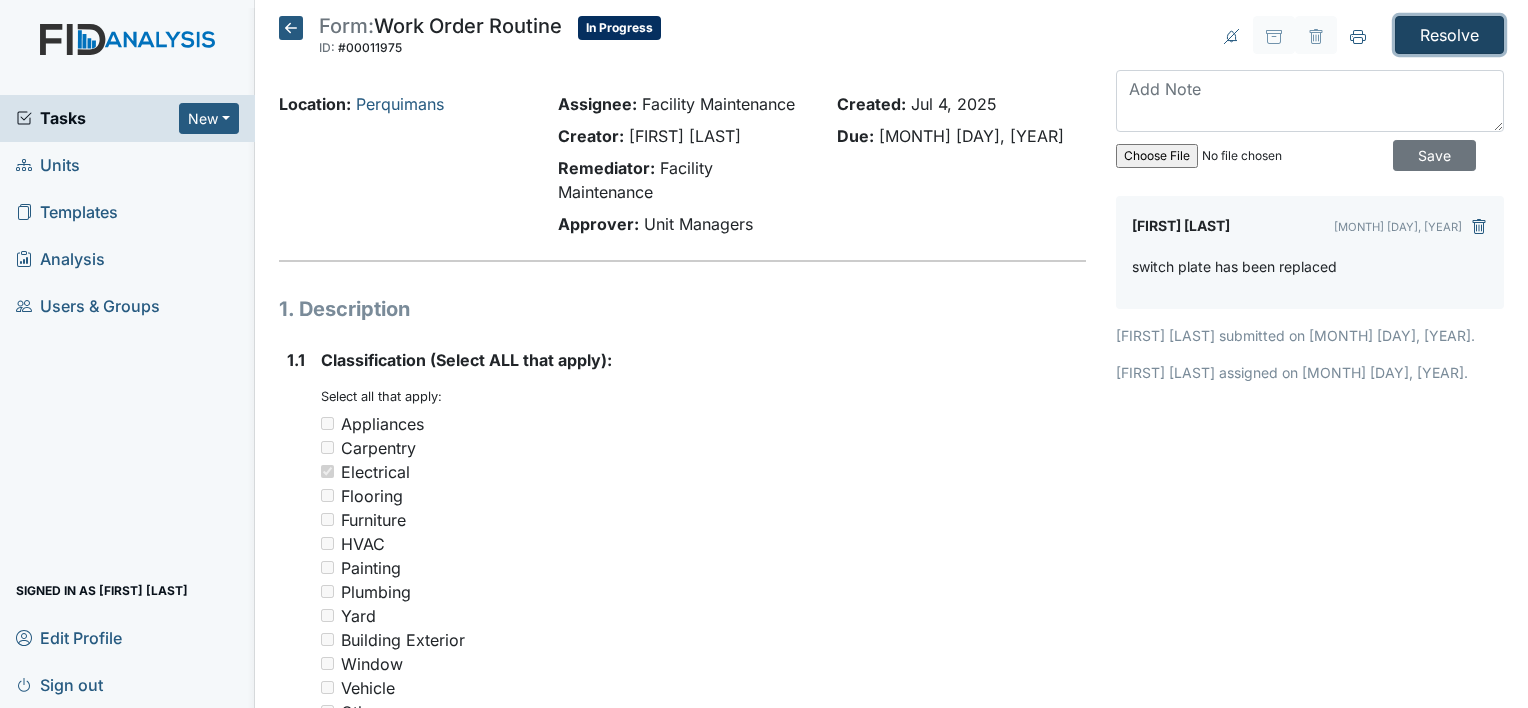 click on "Resolve" at bounding box center (1449, 35) 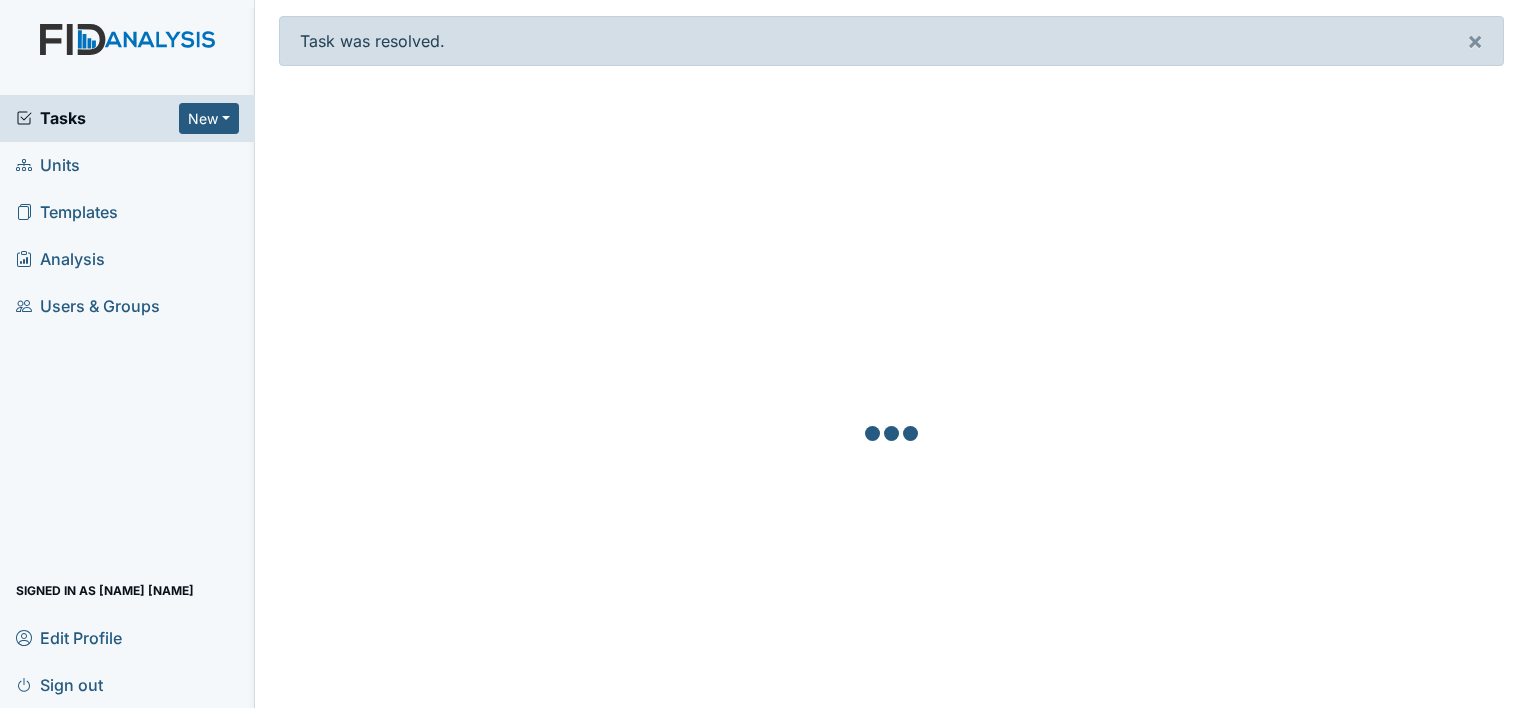 scroll, scrollTop: 0, scrollLeft: 0, axis: both 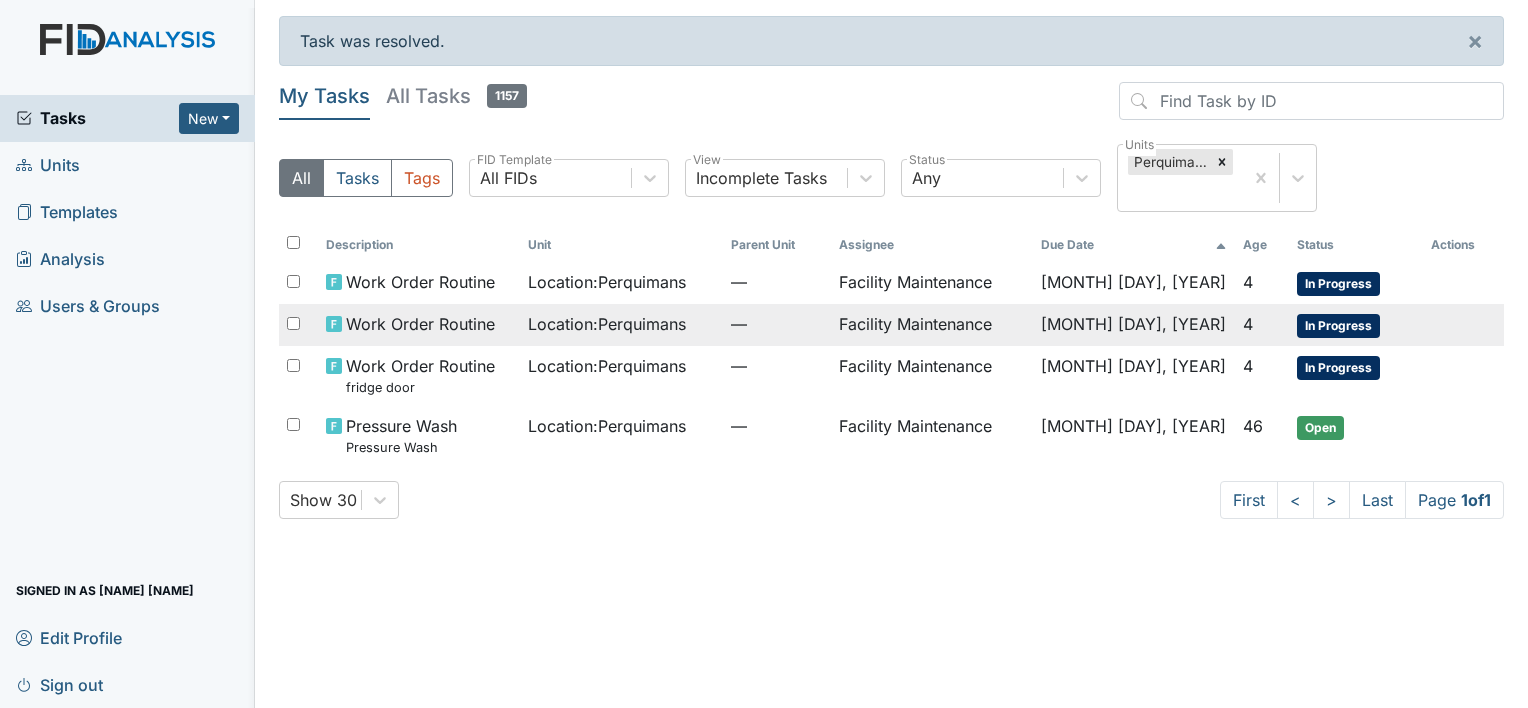 click on "Location :  [COUNTY]" at bounding box center [607, 282] 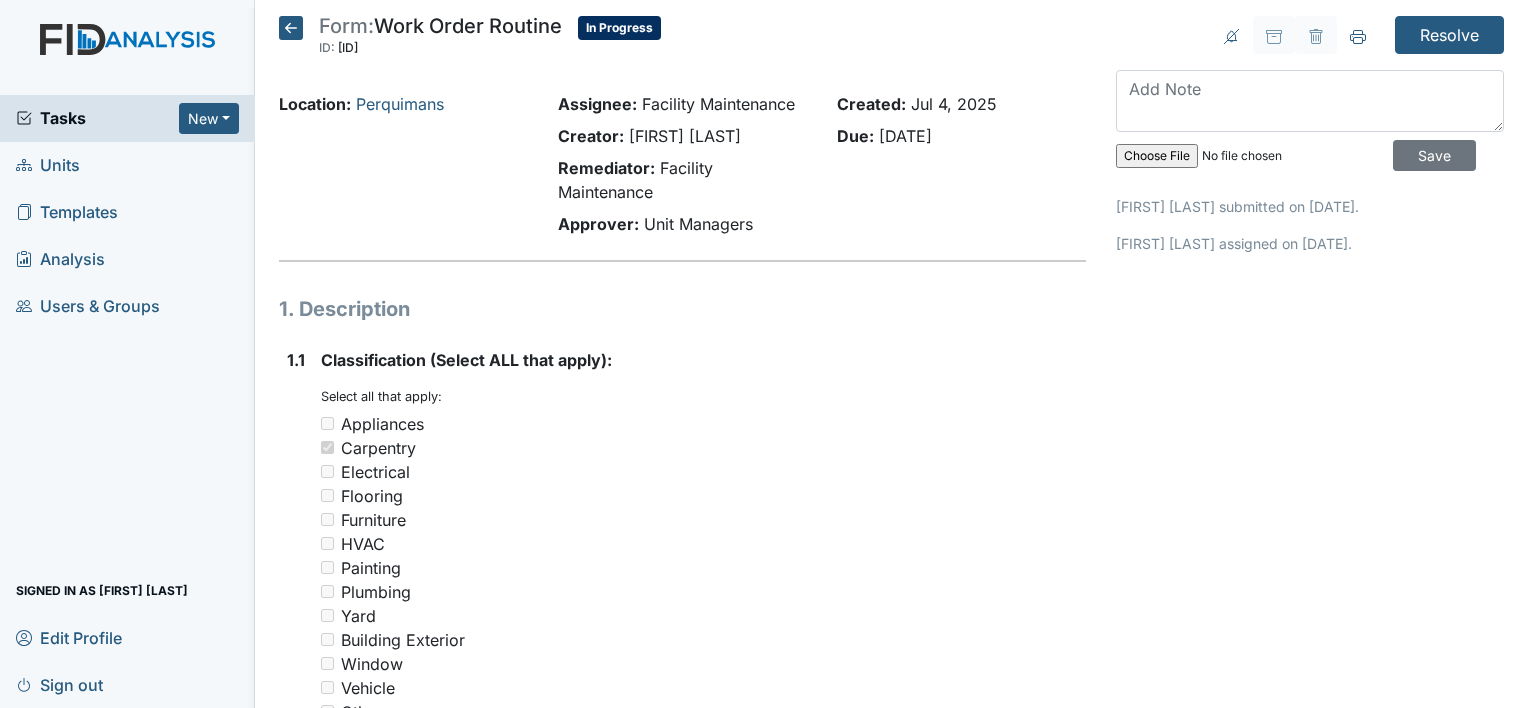 scroll, scrollTop: 0, scrollLeft: 0, axis: both 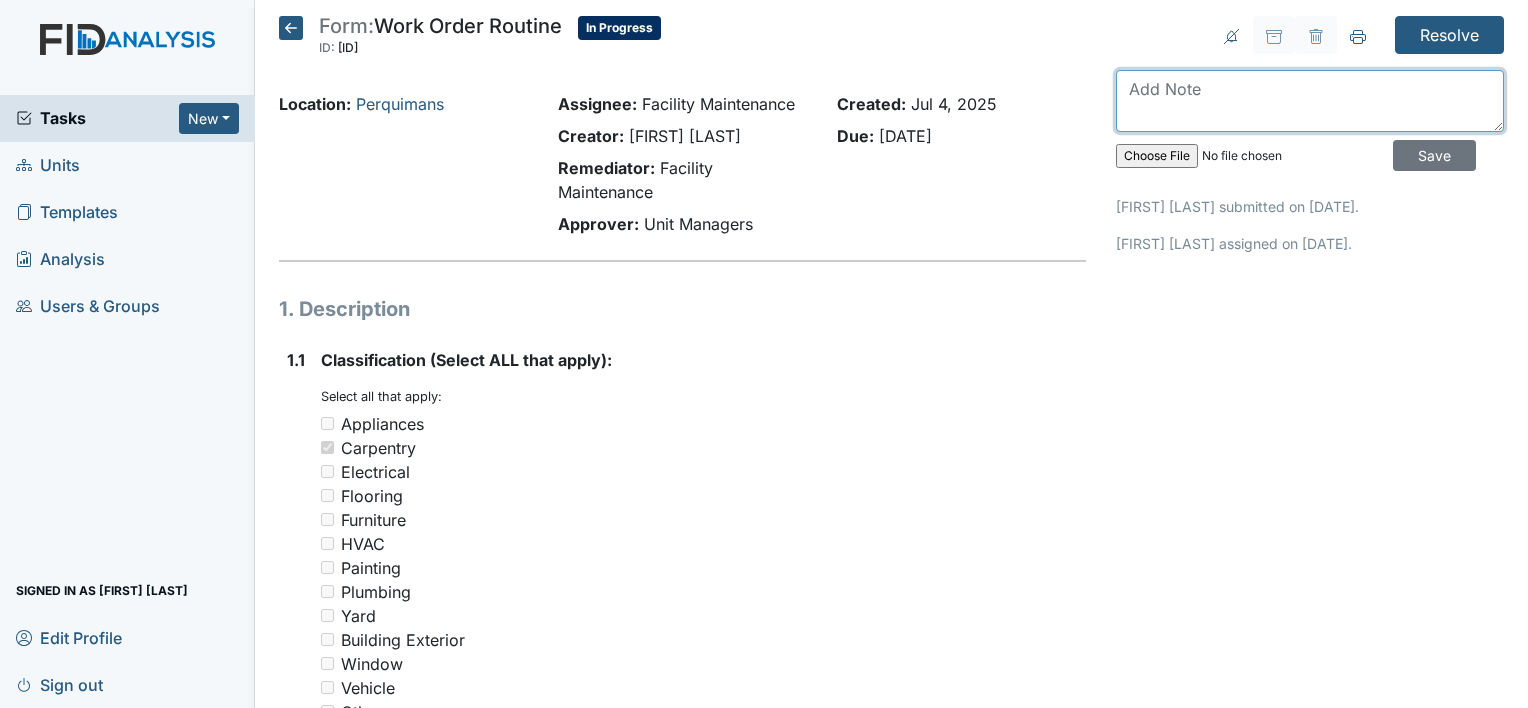 click at bounding box center [1310, 101] 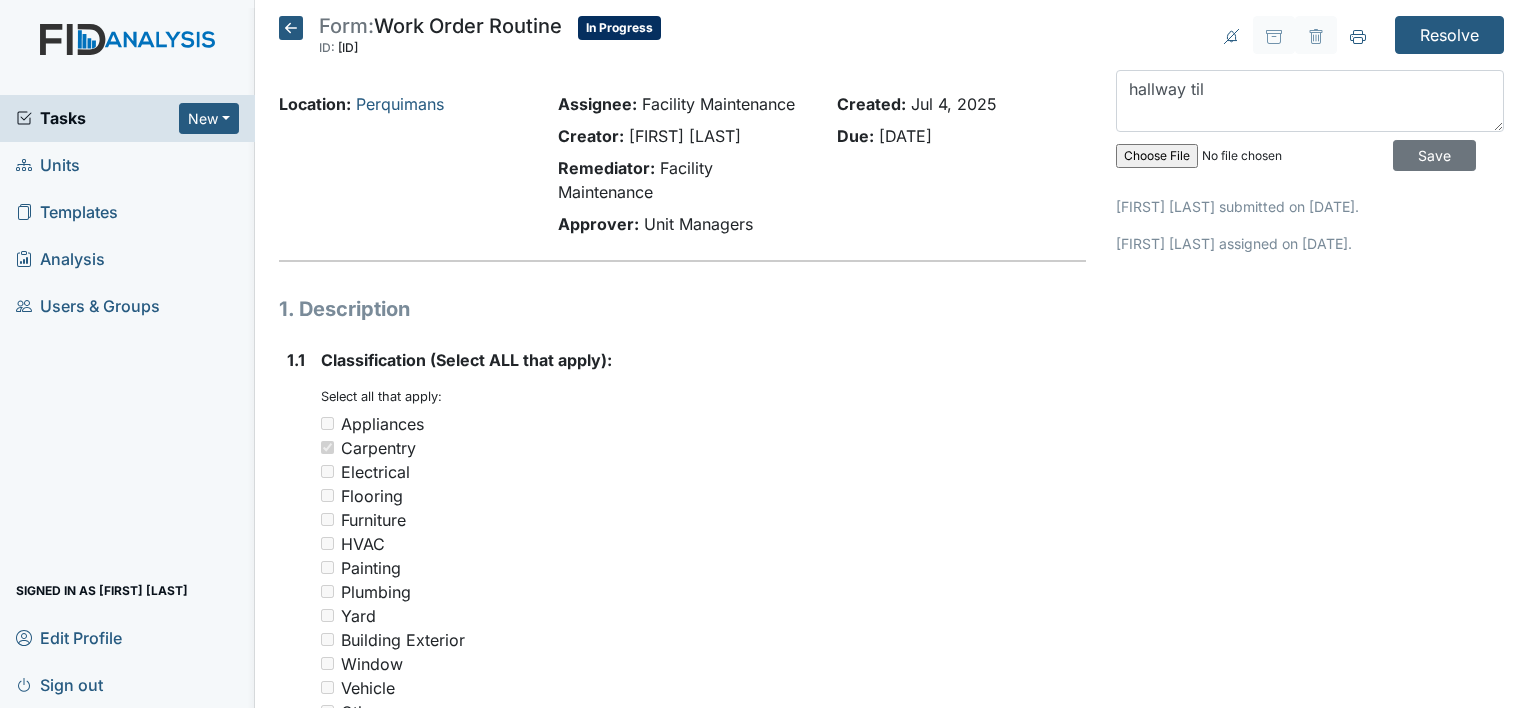 drag, startPoint x: 1516, startPoint y: 701, endPoint x: 1036, endPoint y: 548, distance: 503.7946 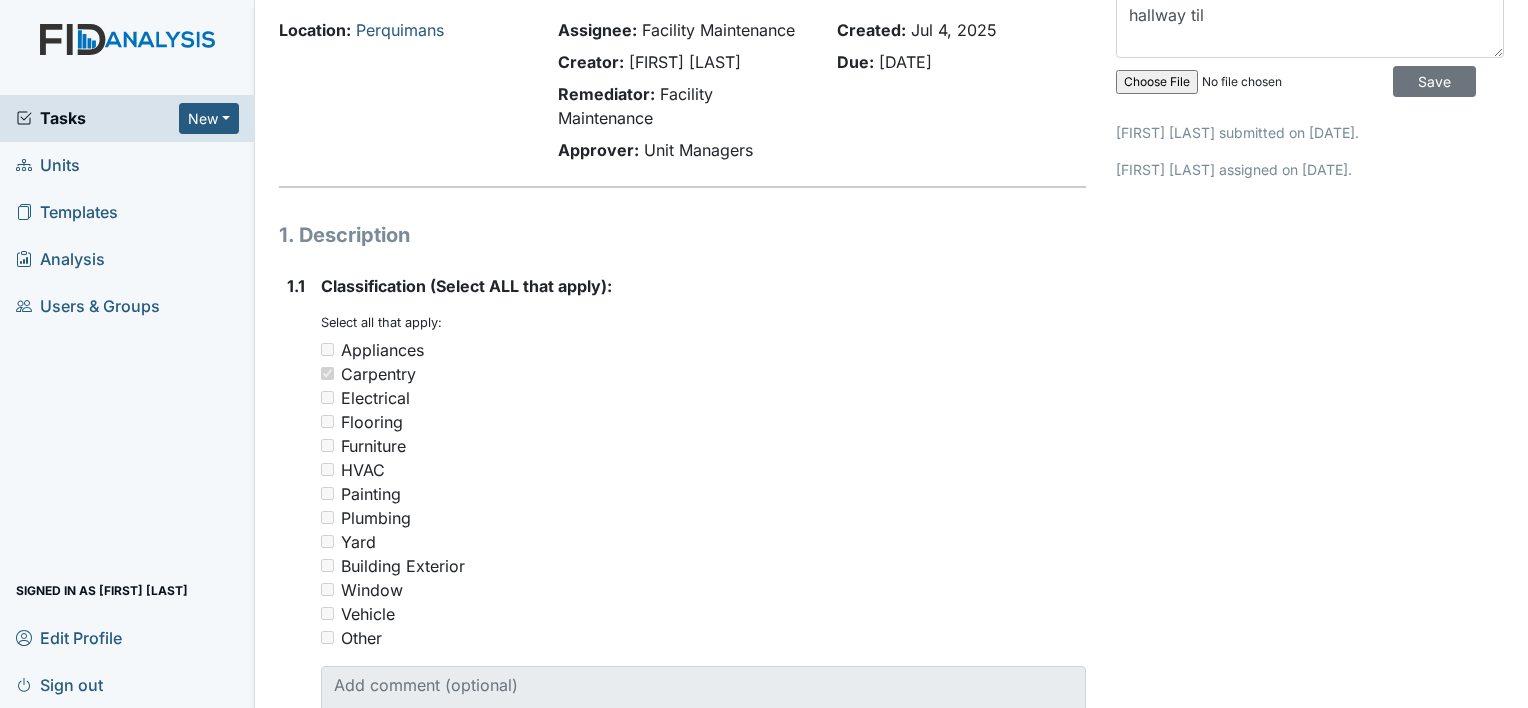 scroll, scrollTop: 0, scrollLeft: 0, axis: both 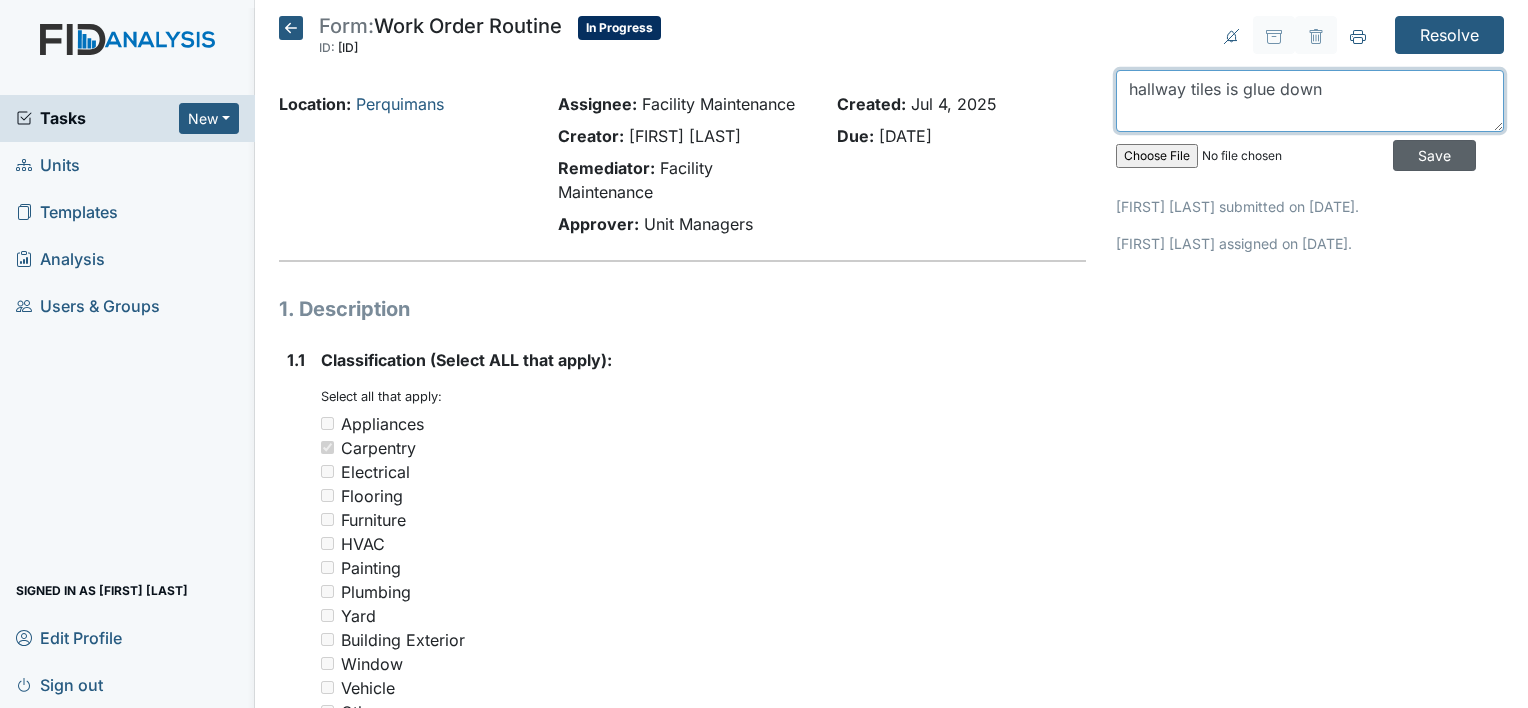 type on "hallway tiles is glue down" 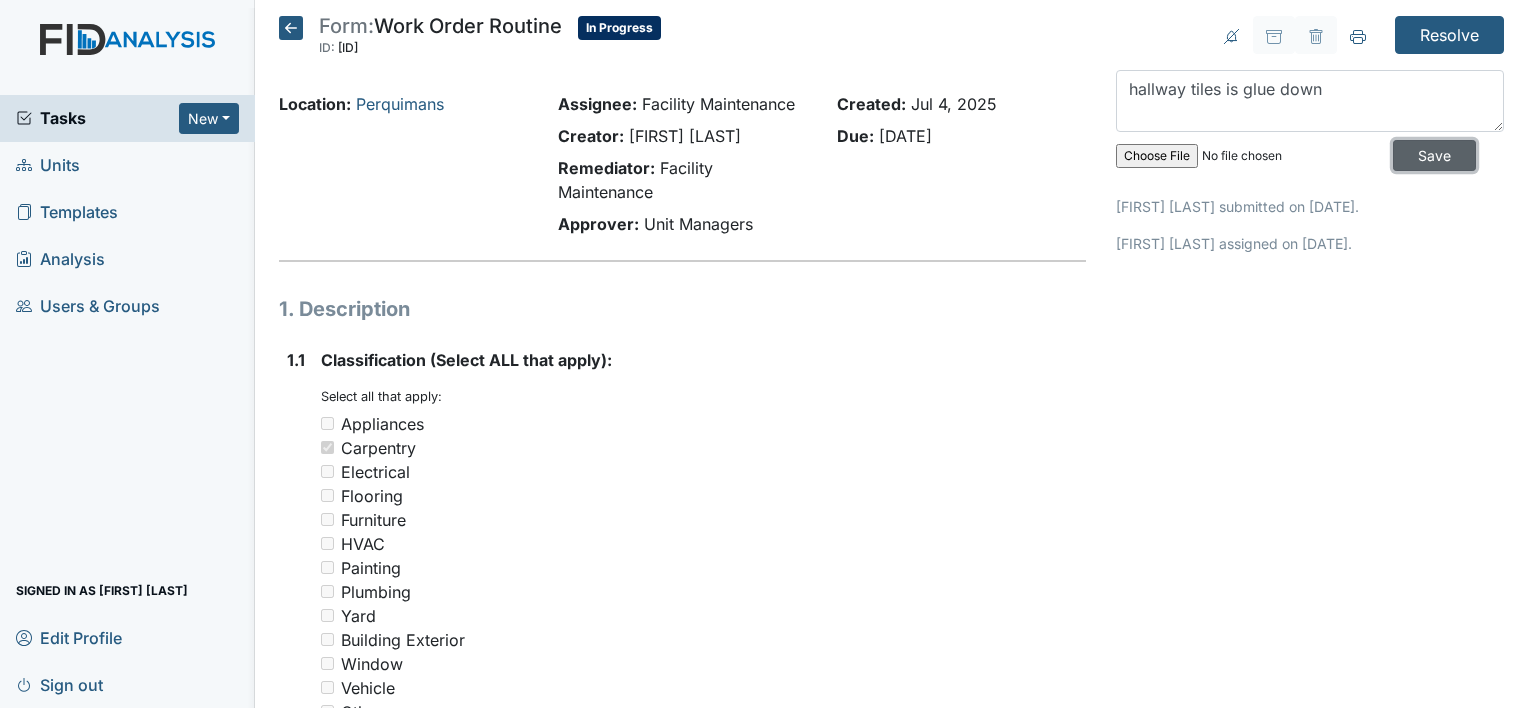 click on "Save" at bounding box center [1434, 155] 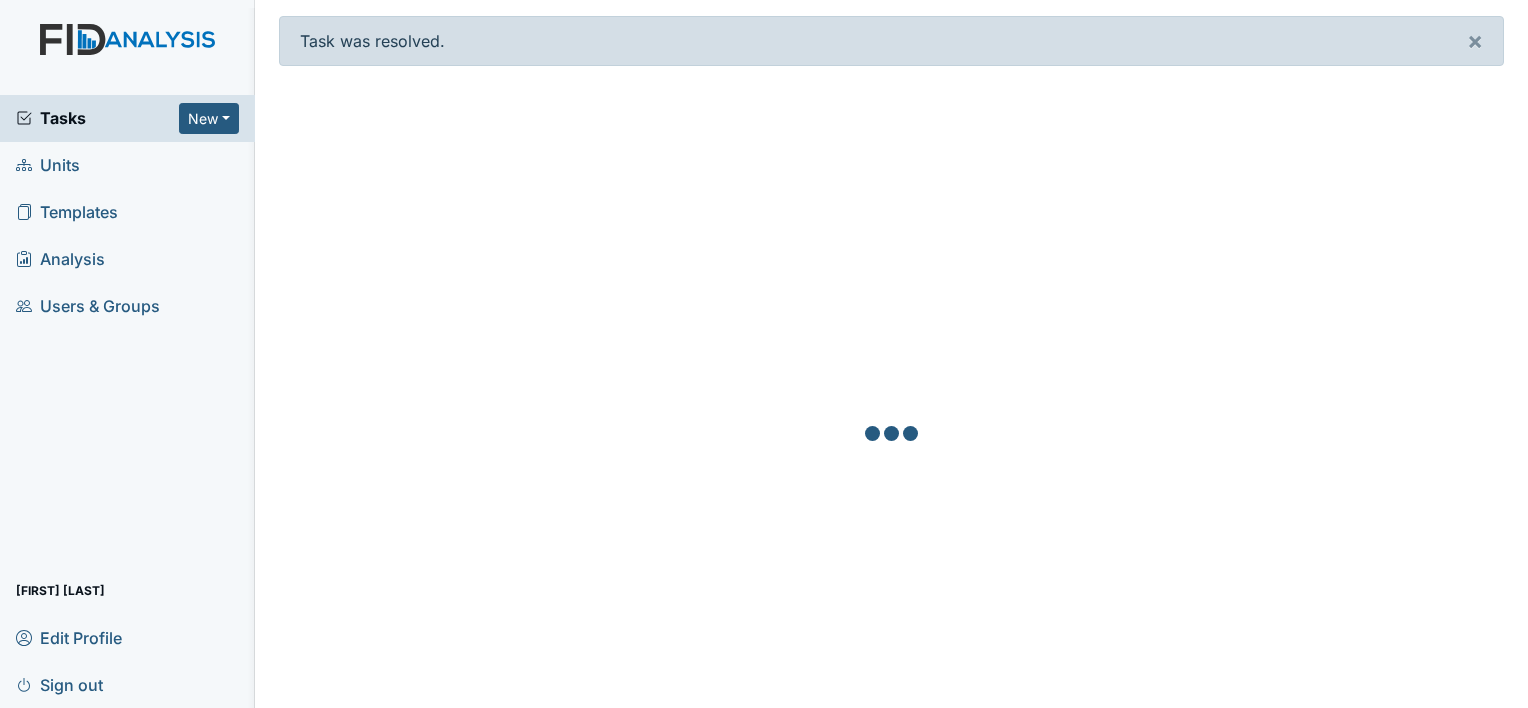 scroll, scrollTop: 0, scrollLeft: 0, axis: both 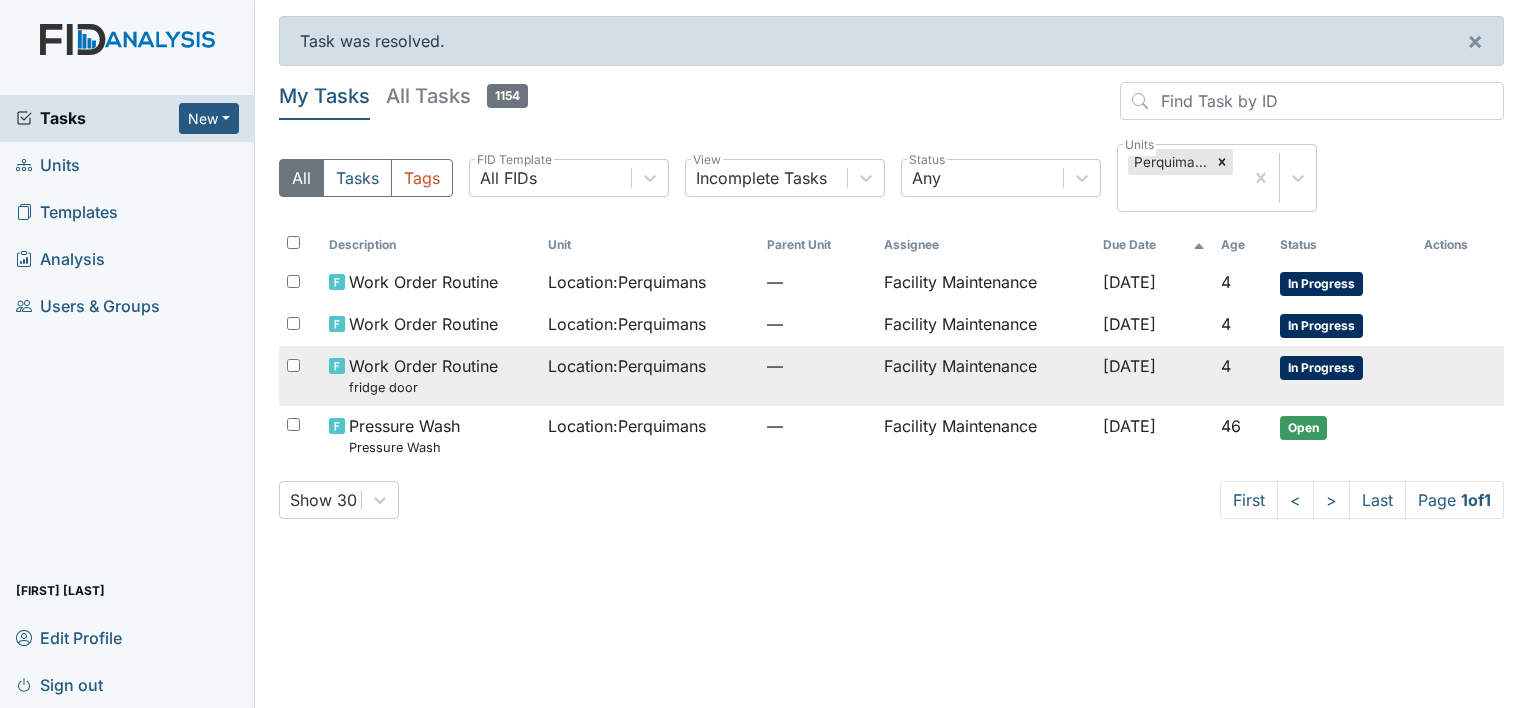 click on "Work Order Routine fridge door" at bounding box center [423, 282] 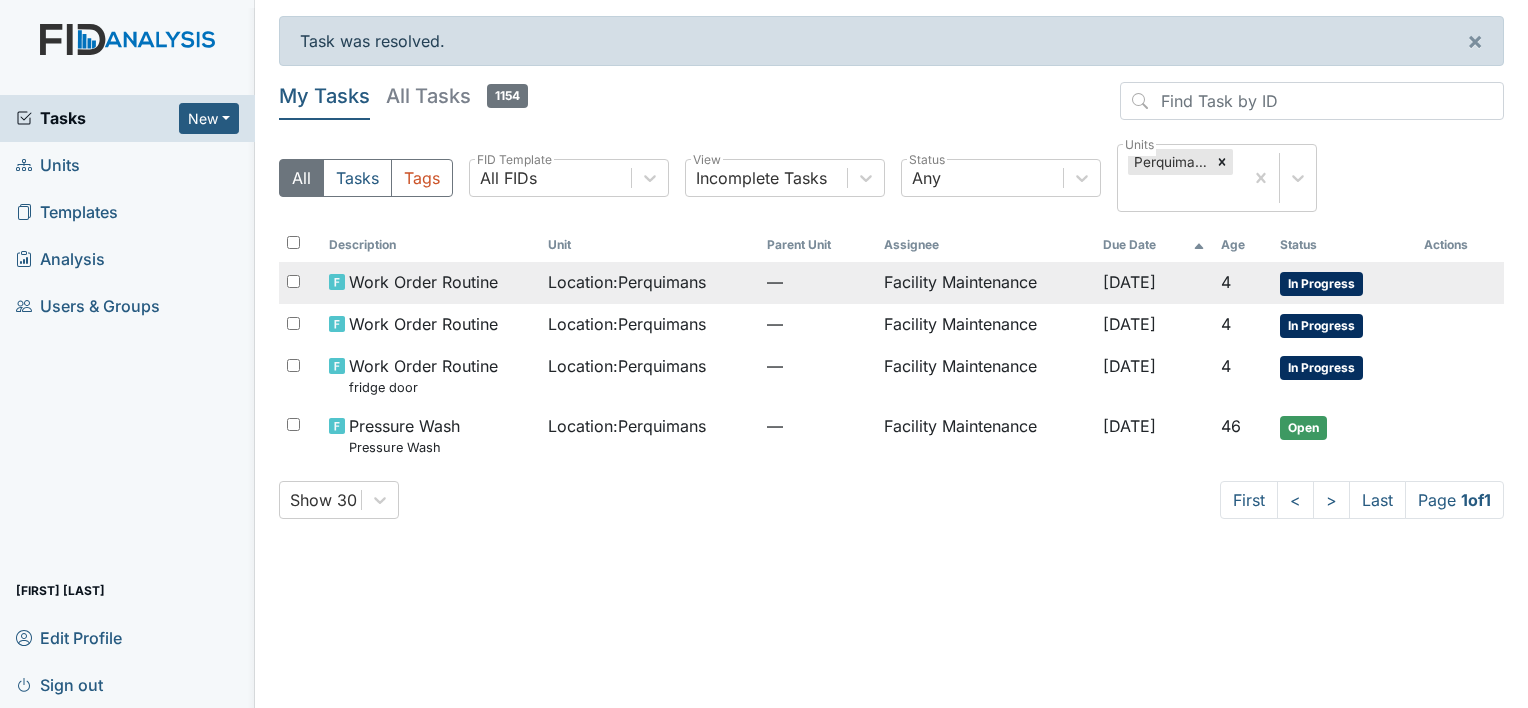 click on "Location :  [COUNTY]" at bounding box center [627, 282] 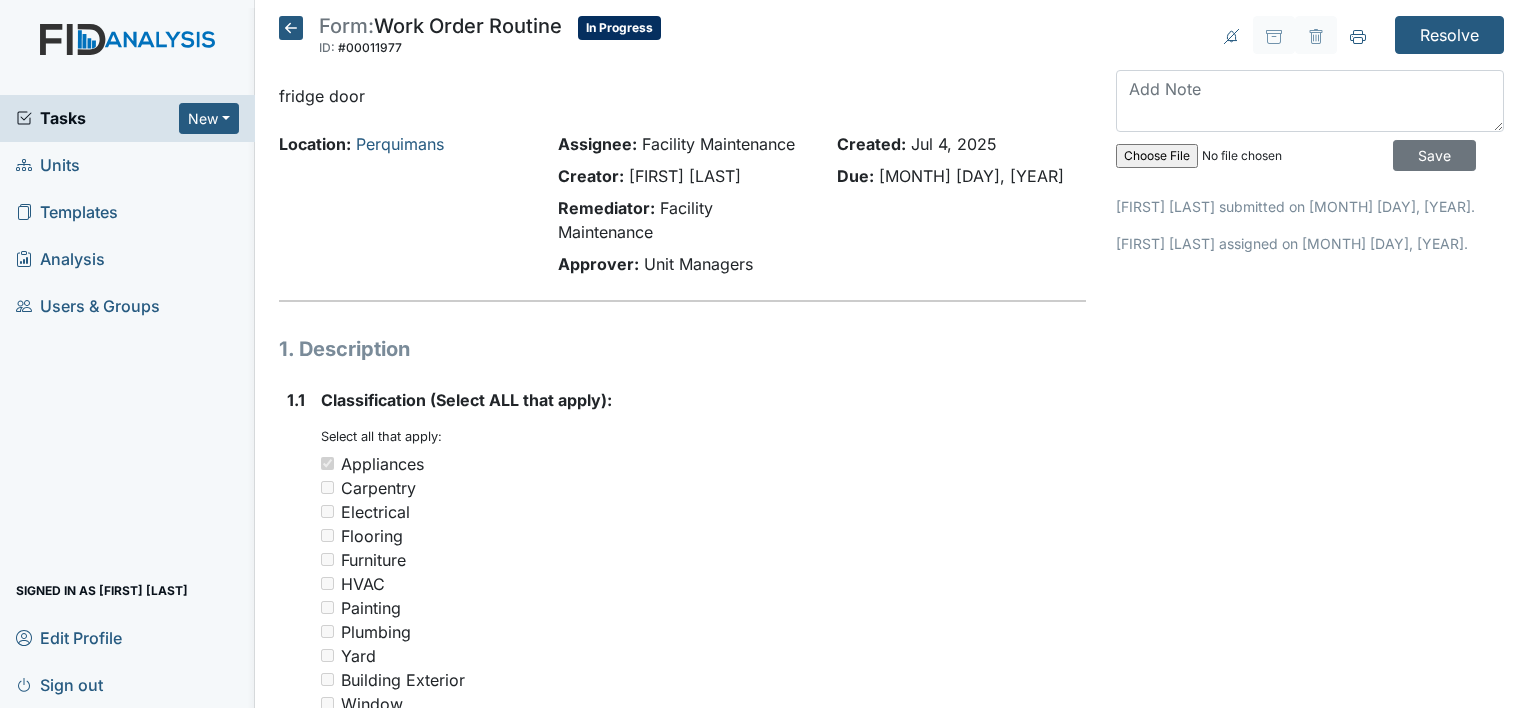 scroll, scrollTop: 0, scrollLeft: 0, axis: both 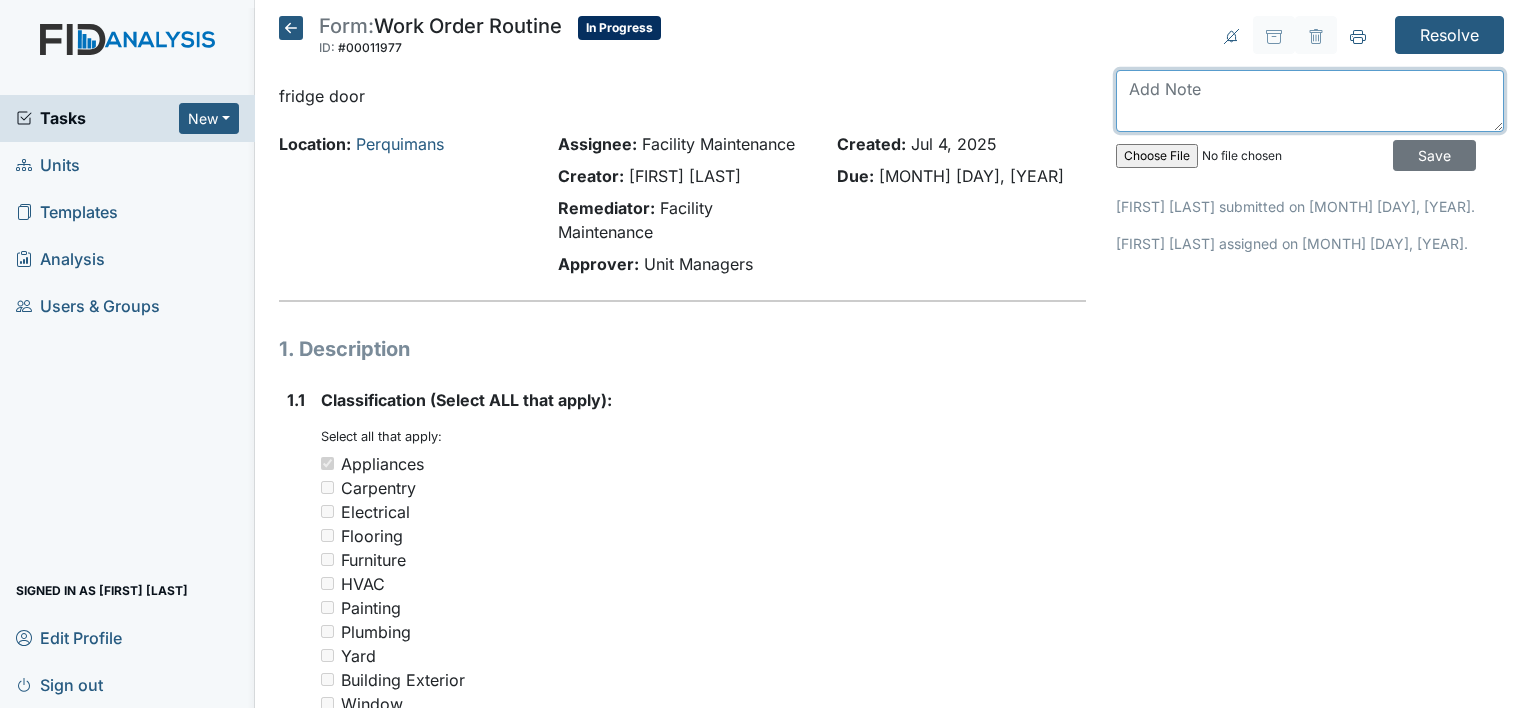 click at bounding box center [1310, 101] 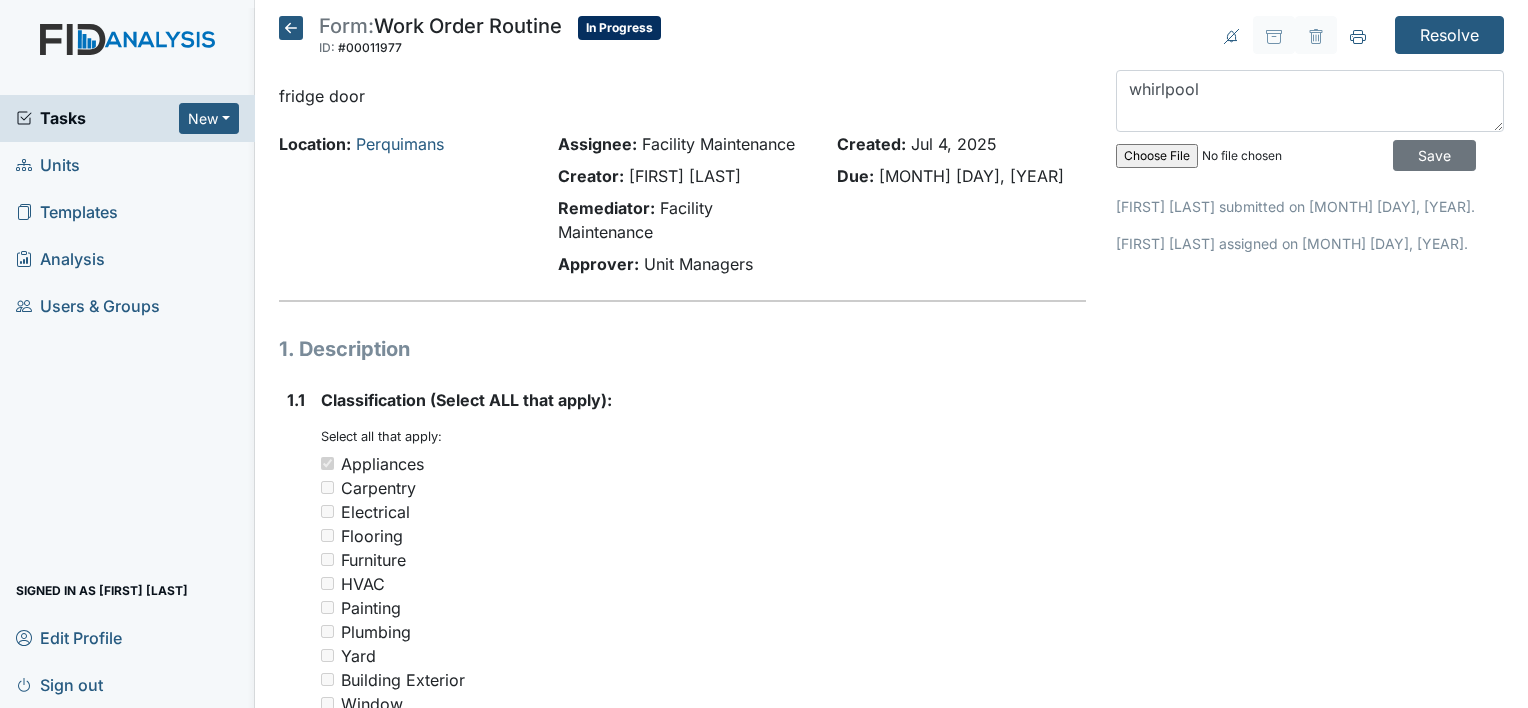 drag, startPoint x: 1519, startPoint y: 697, endPoint x: 1101, endPoint y: 617, distance: 425.58664 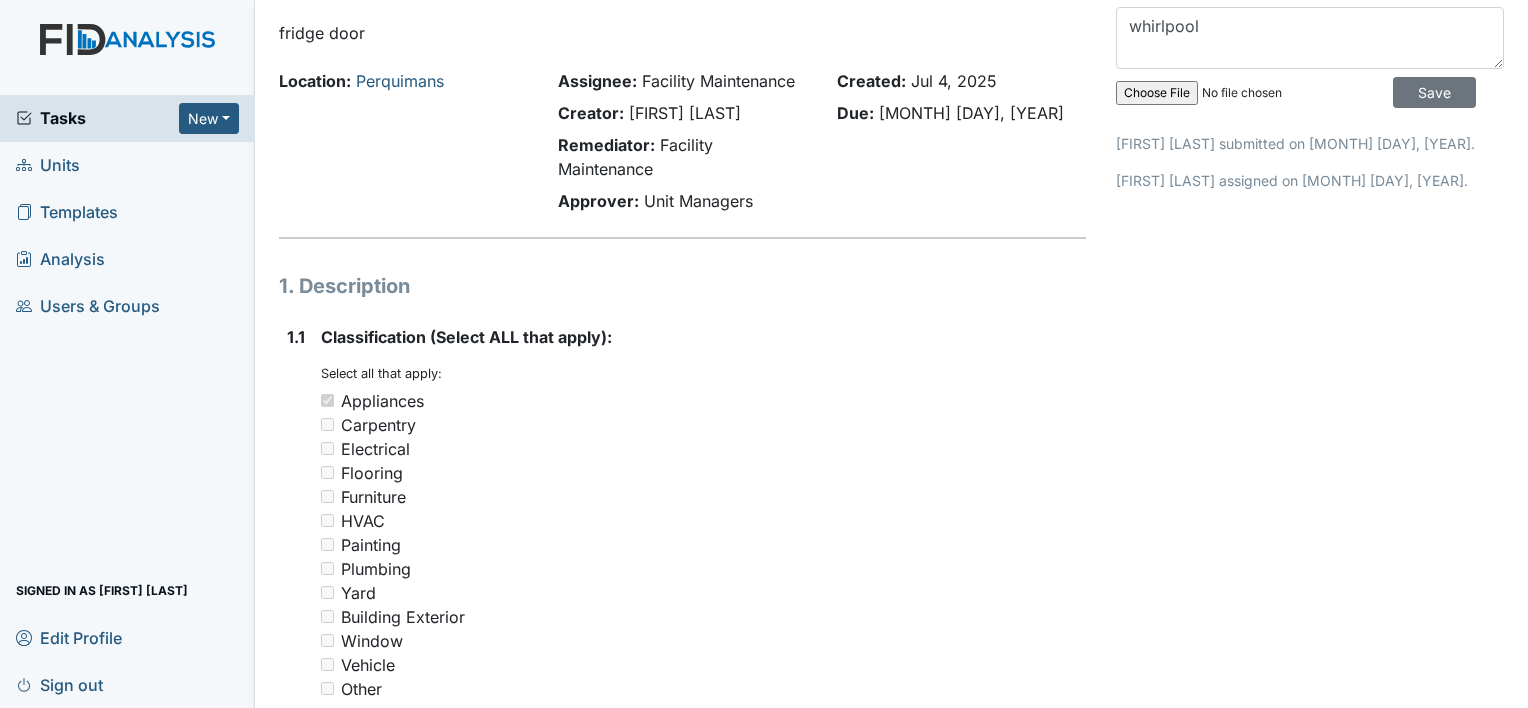 scroll, scrollTop: 0, scrollLeft: 0, axis: both 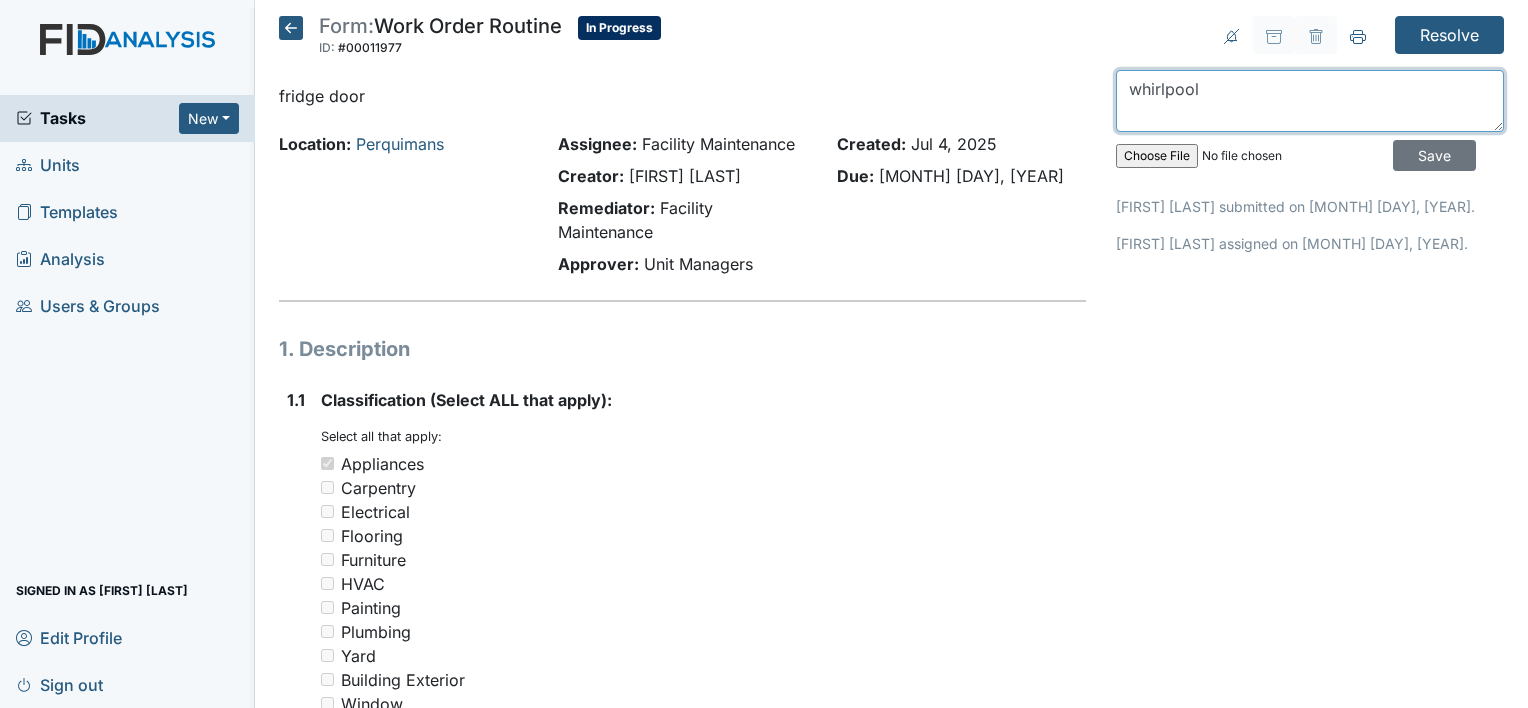 click on "whirlpool" at bounding box center (1310, 101) 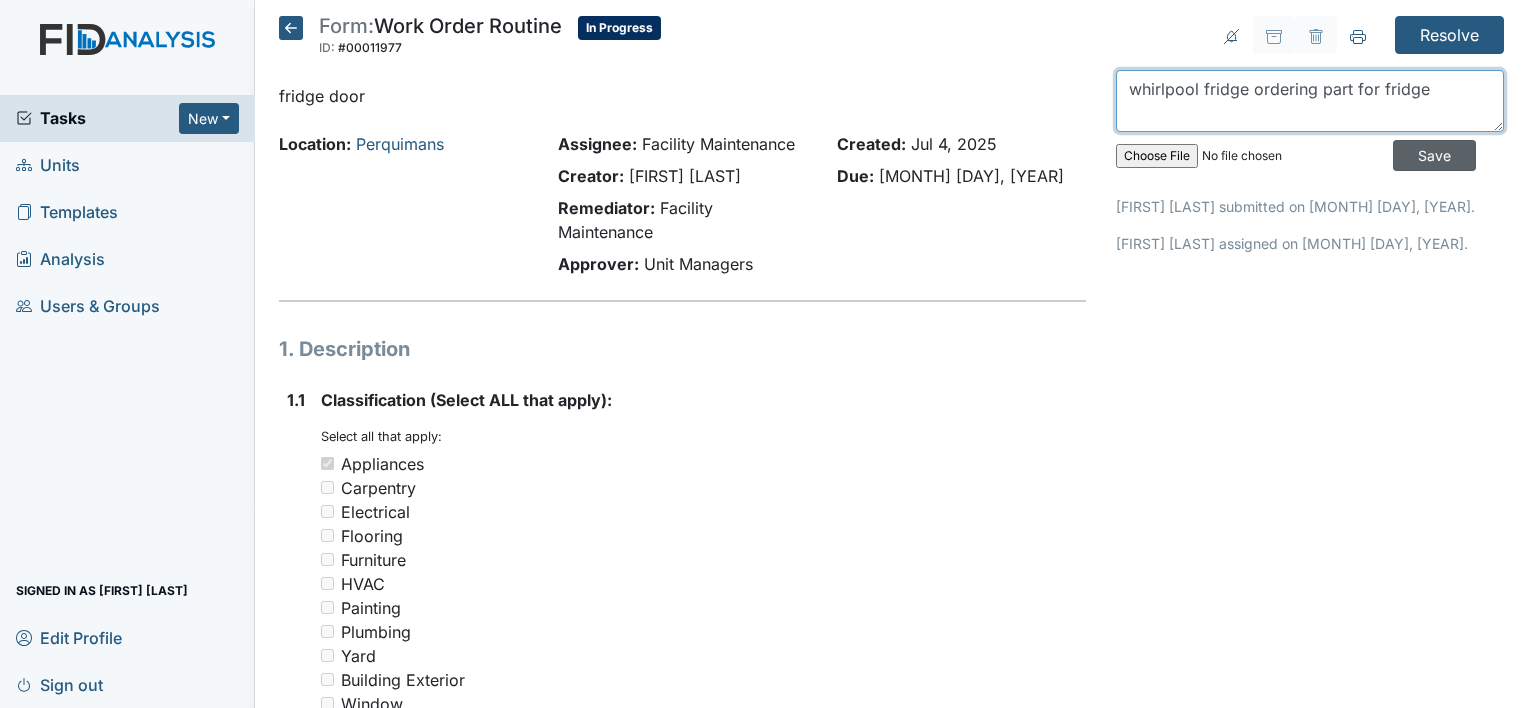 type on "whirlpool fridge ordering part for fridge" 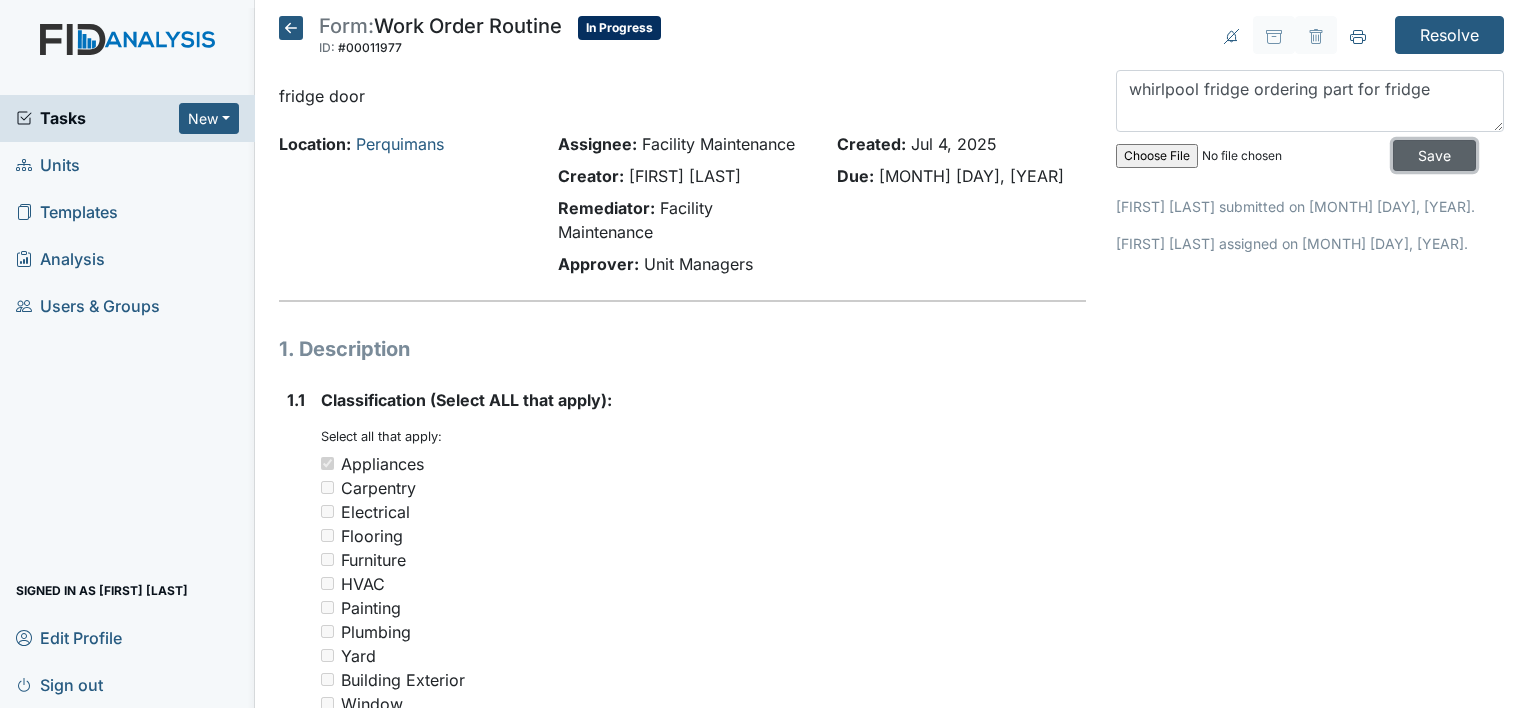 click on "Save" at bounding box center (1434, 155) 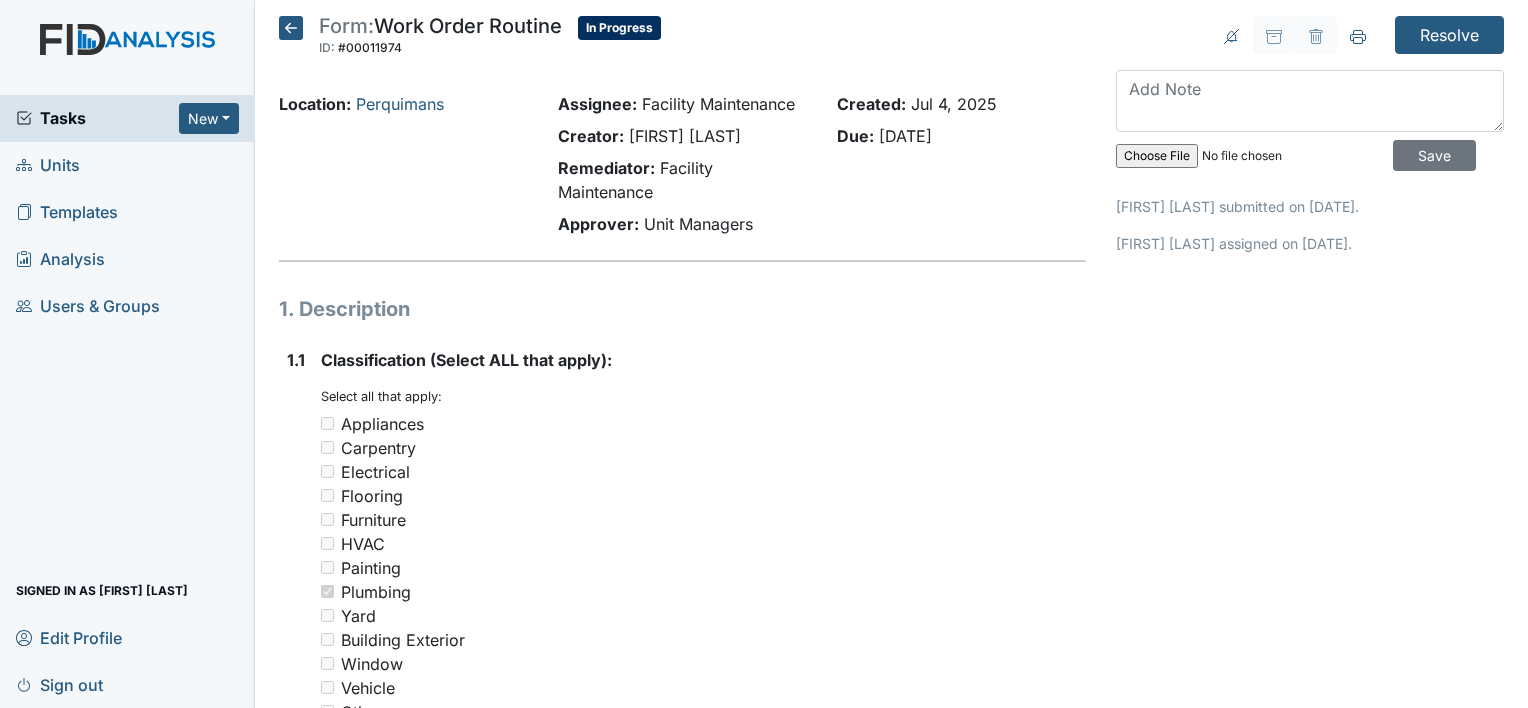 scroll, scrollTop: 0, scrollLeft: 0, axis: both 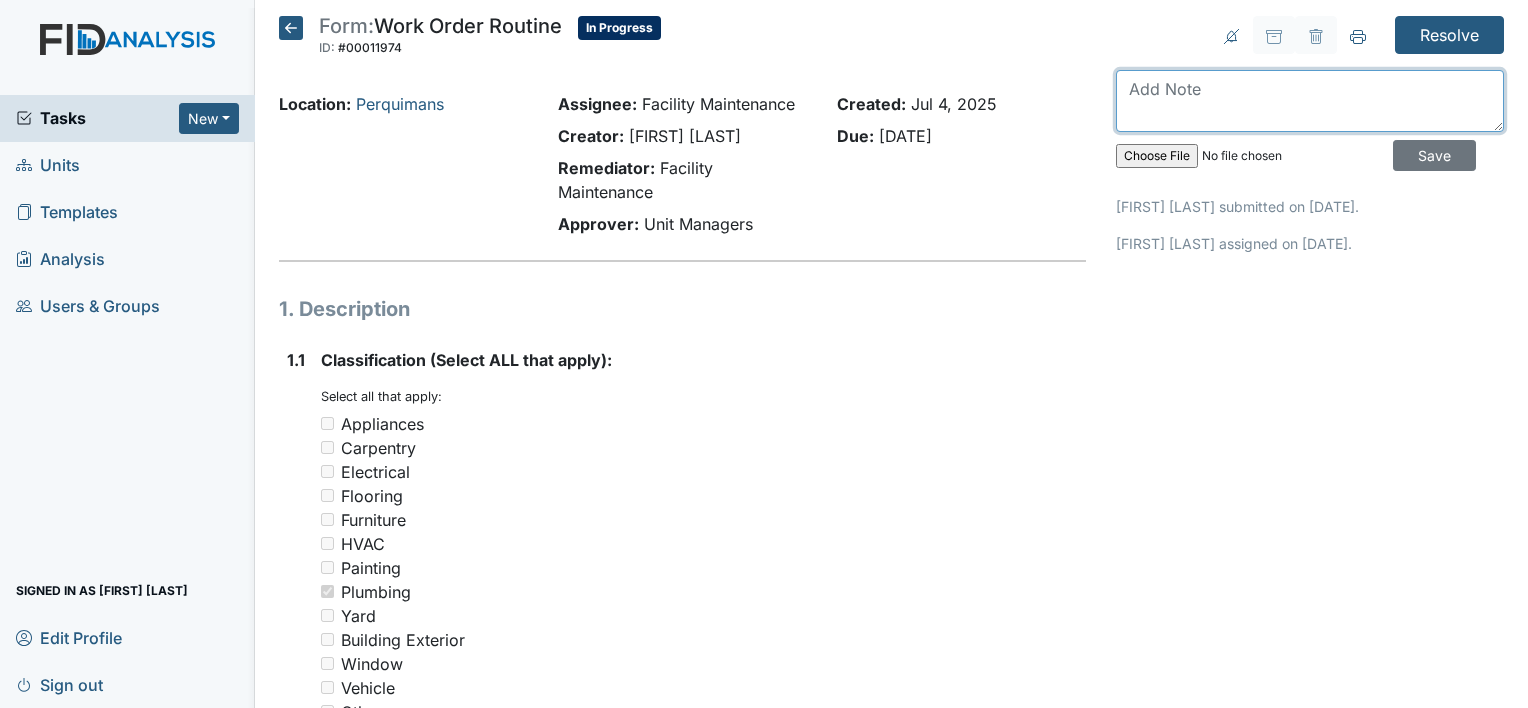 click at bounding box center [1310, 101] 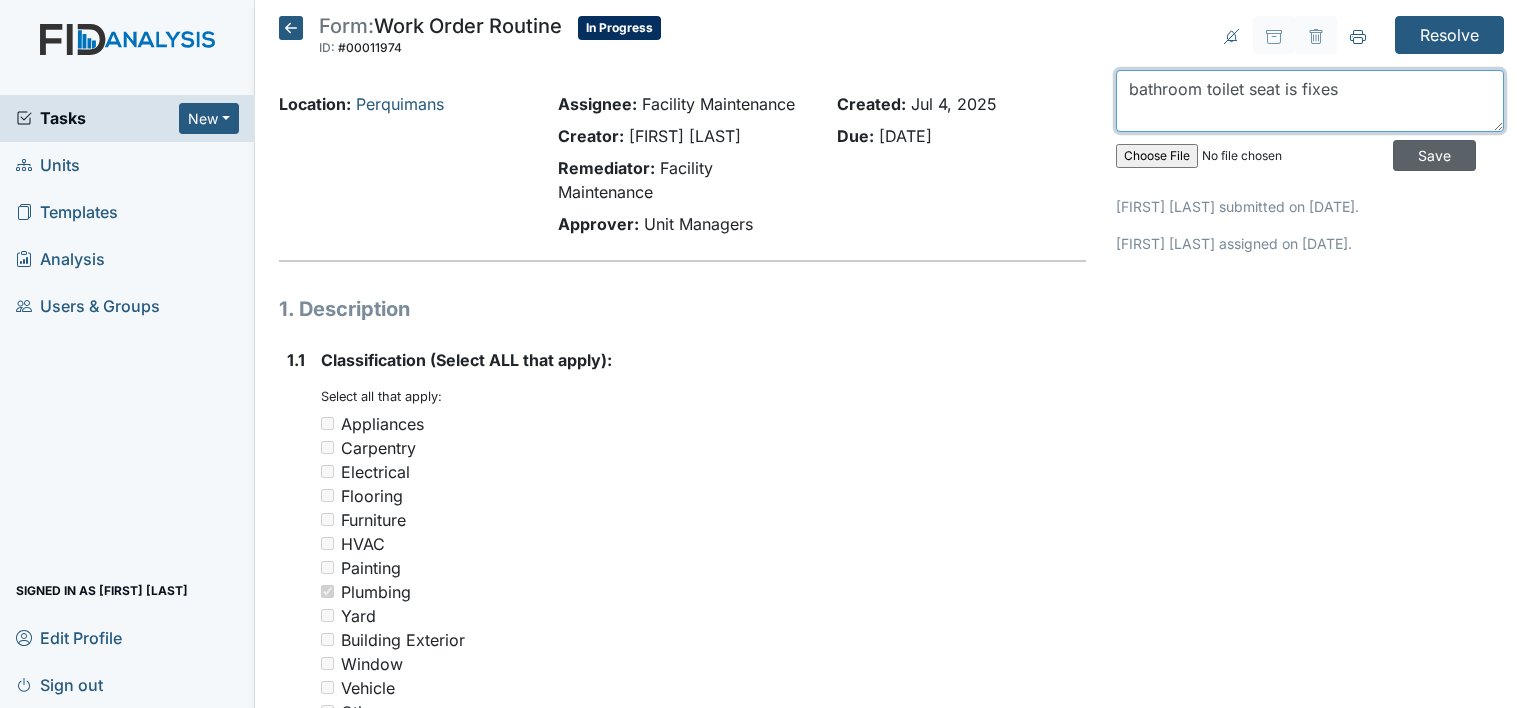 type on "bathroom toilet seat is fixes" 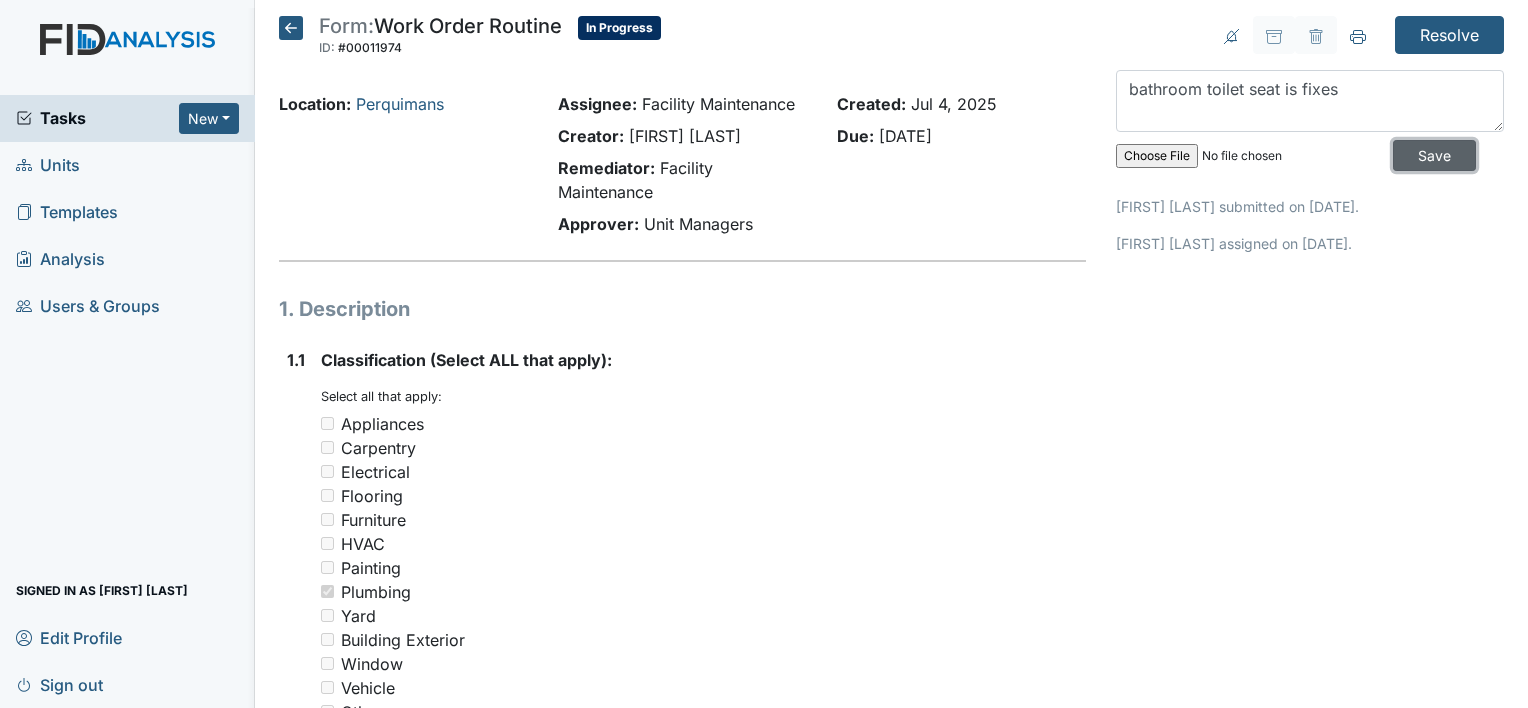 click on "Save" at bounding box center [1434, 155] 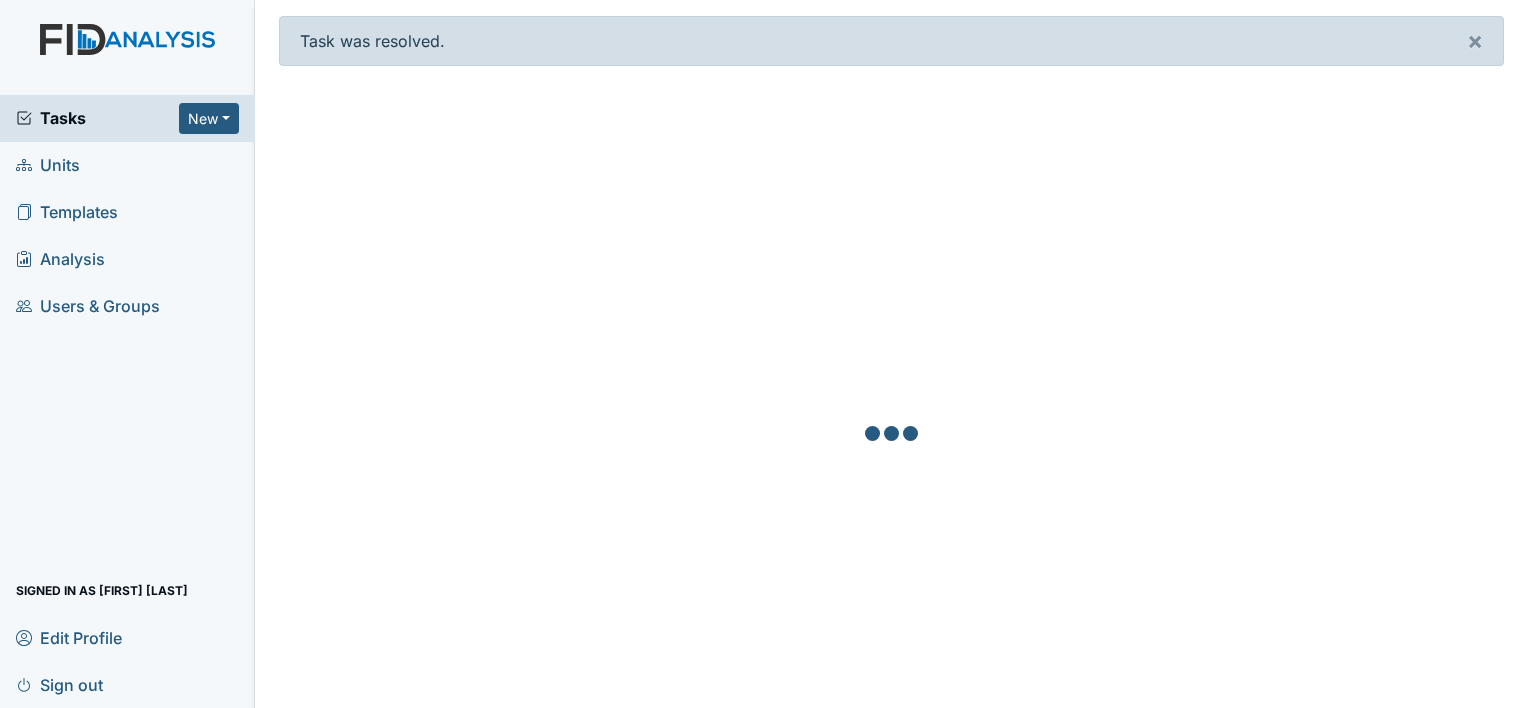 scroll, scrollTop: 0, scrollLeft: 0, axis: both 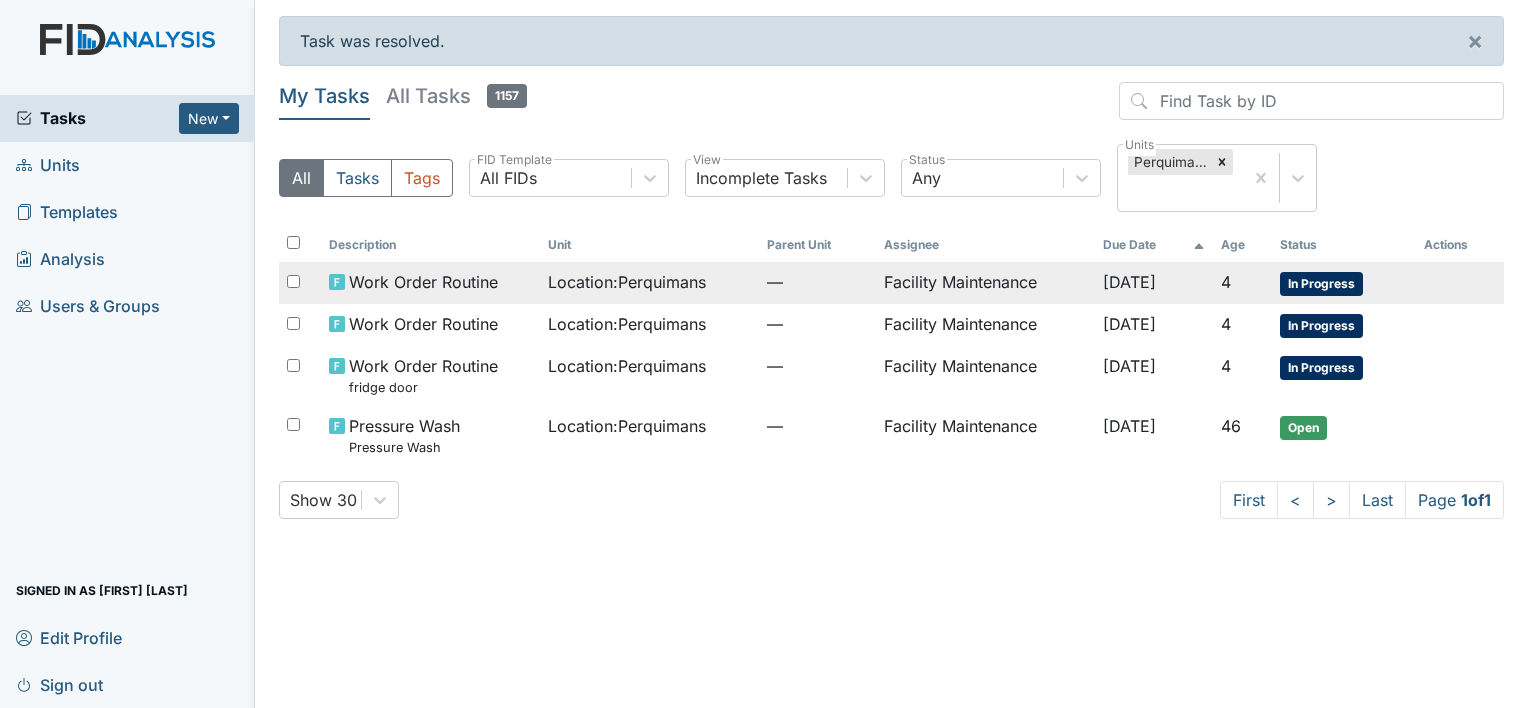 click on "Work Order Routine" at bounding box center (423, 282) 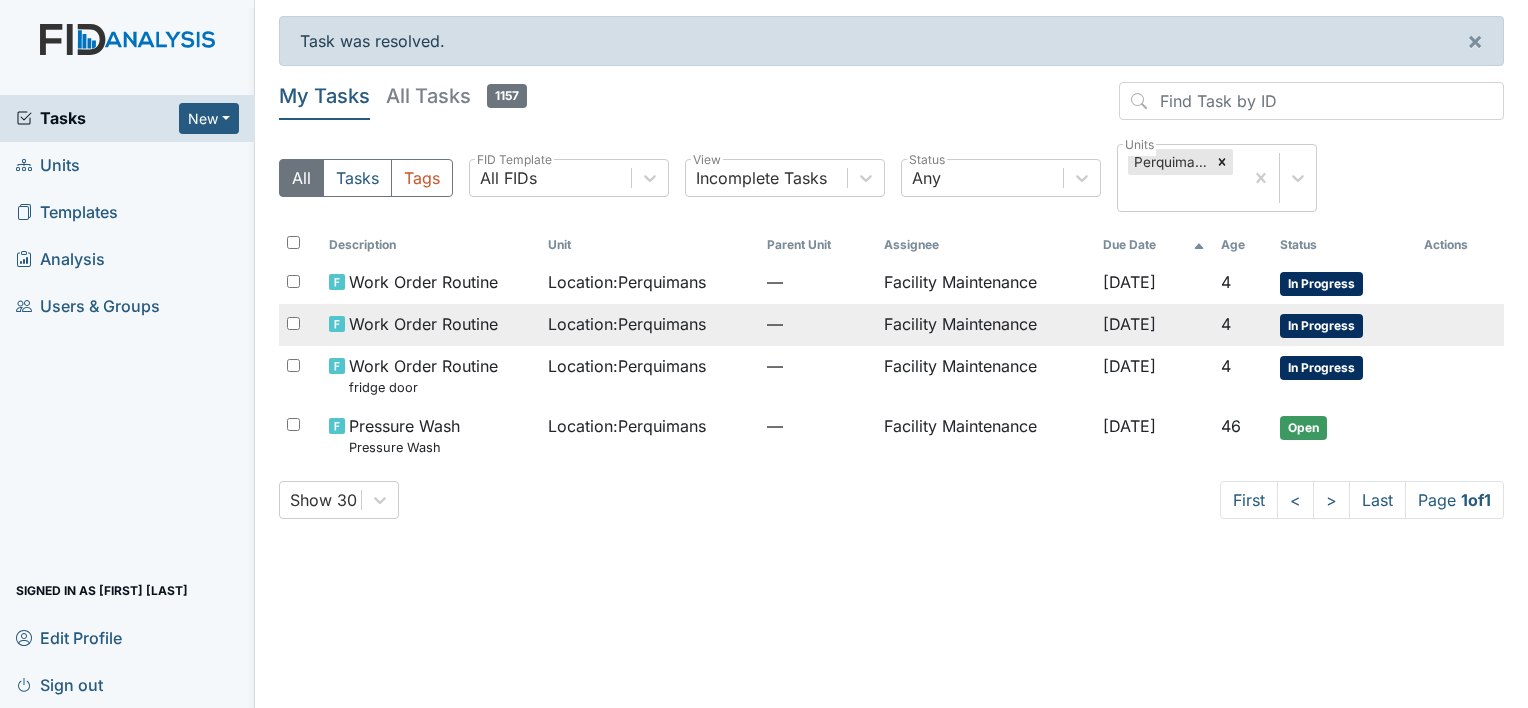 click on "Work Order Routine" at bounding box center [423, 282] 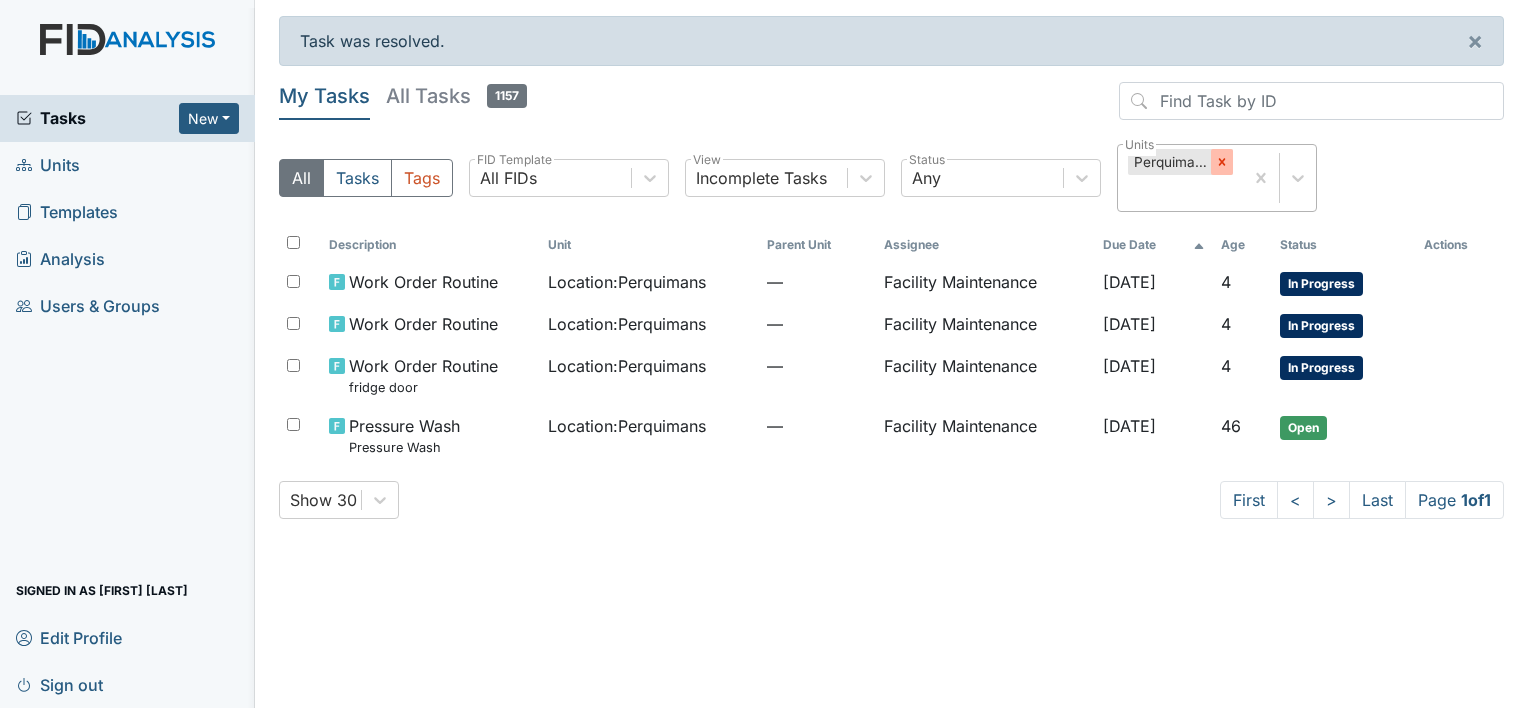 click at bounding box center (1222, 162) 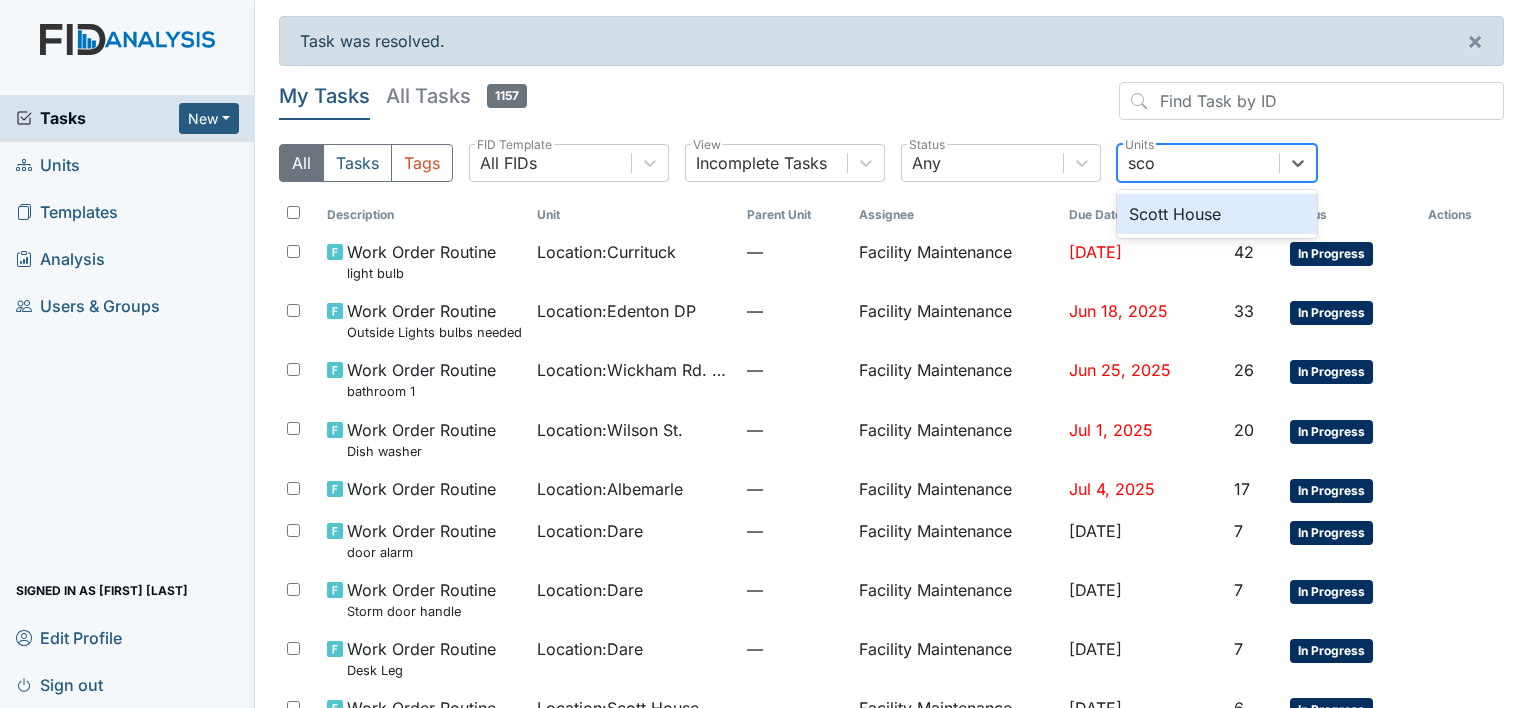 click on "Scott House" at bounding box center [1217, 214] 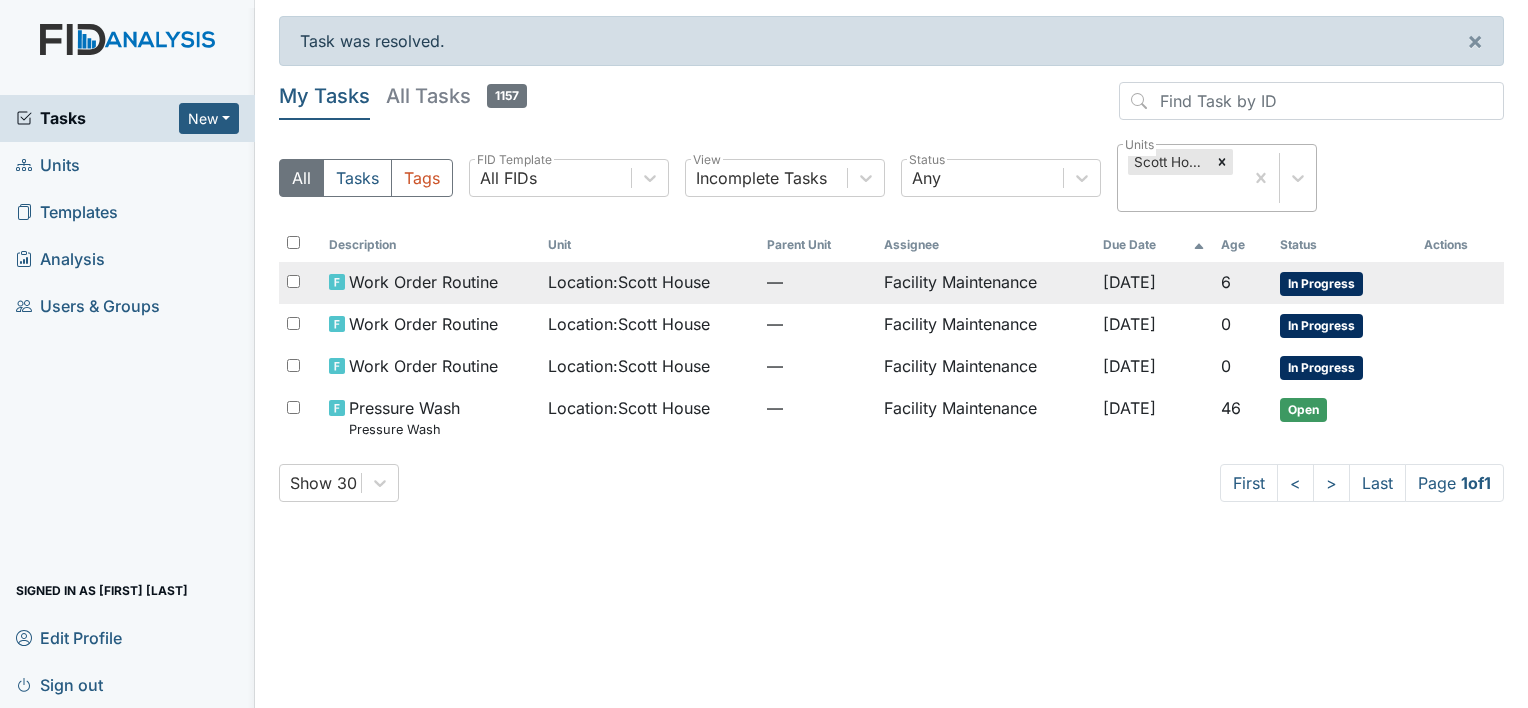 click on "Location :  Scott House" at bounding box center [629, 282] 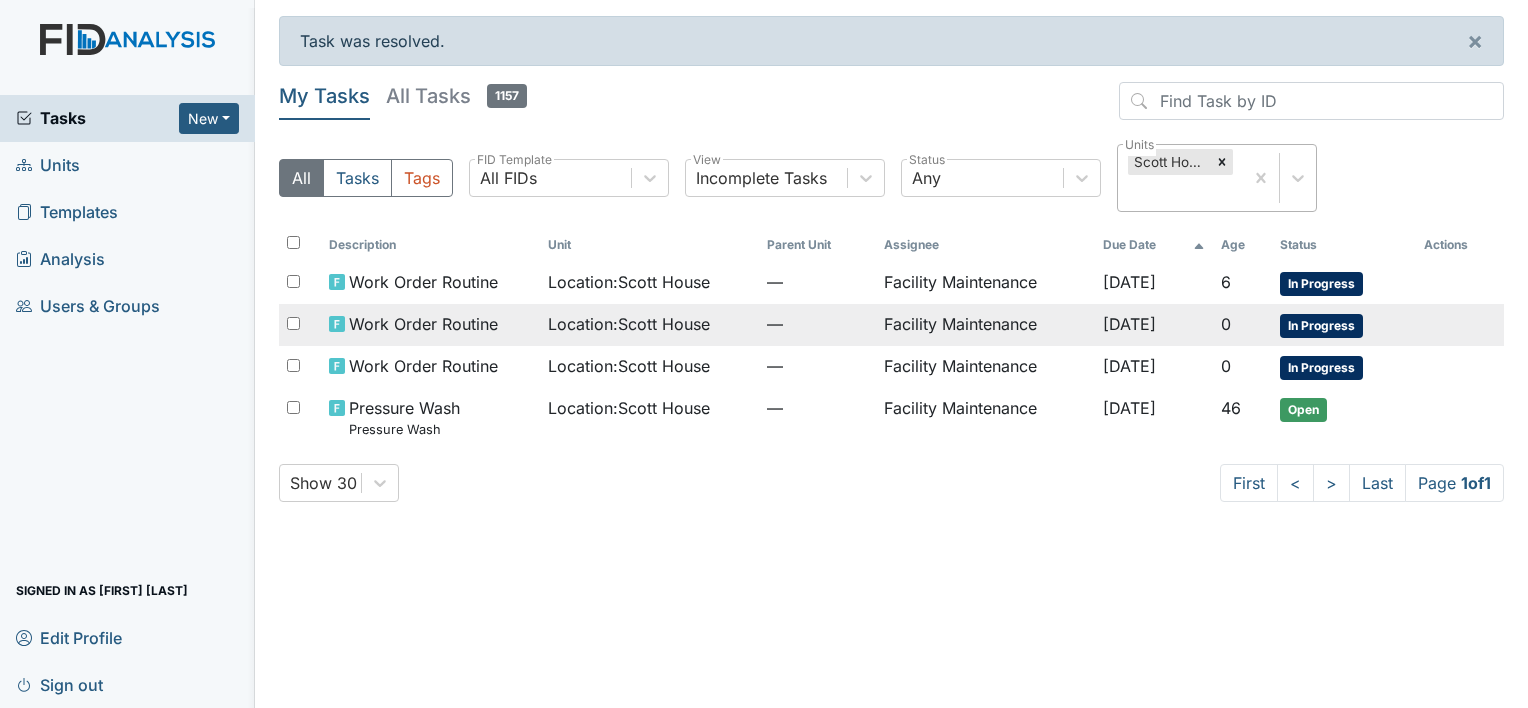 click on "Work Order Routine" at bounding box center [423, 282] 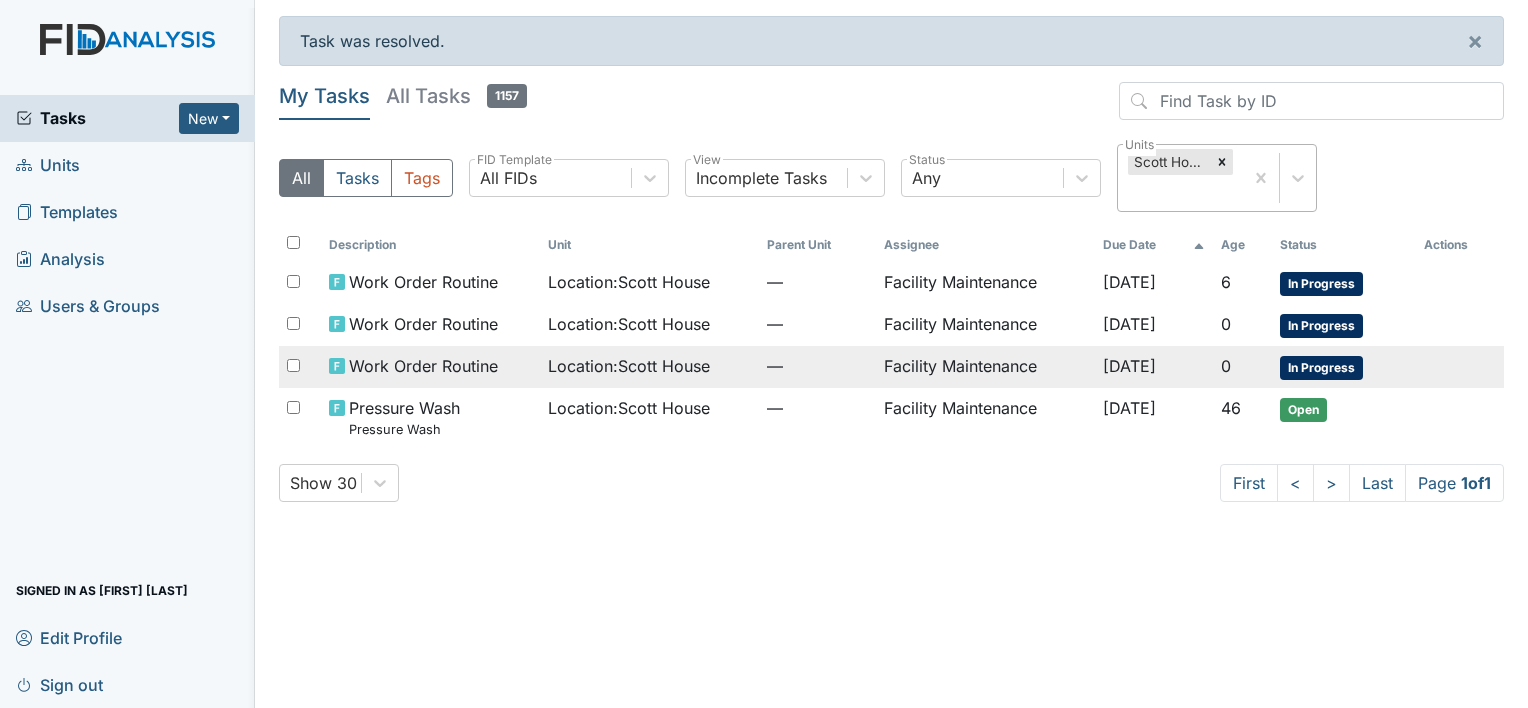 click on "Work Order Routine" at bounding box center (423, 282) 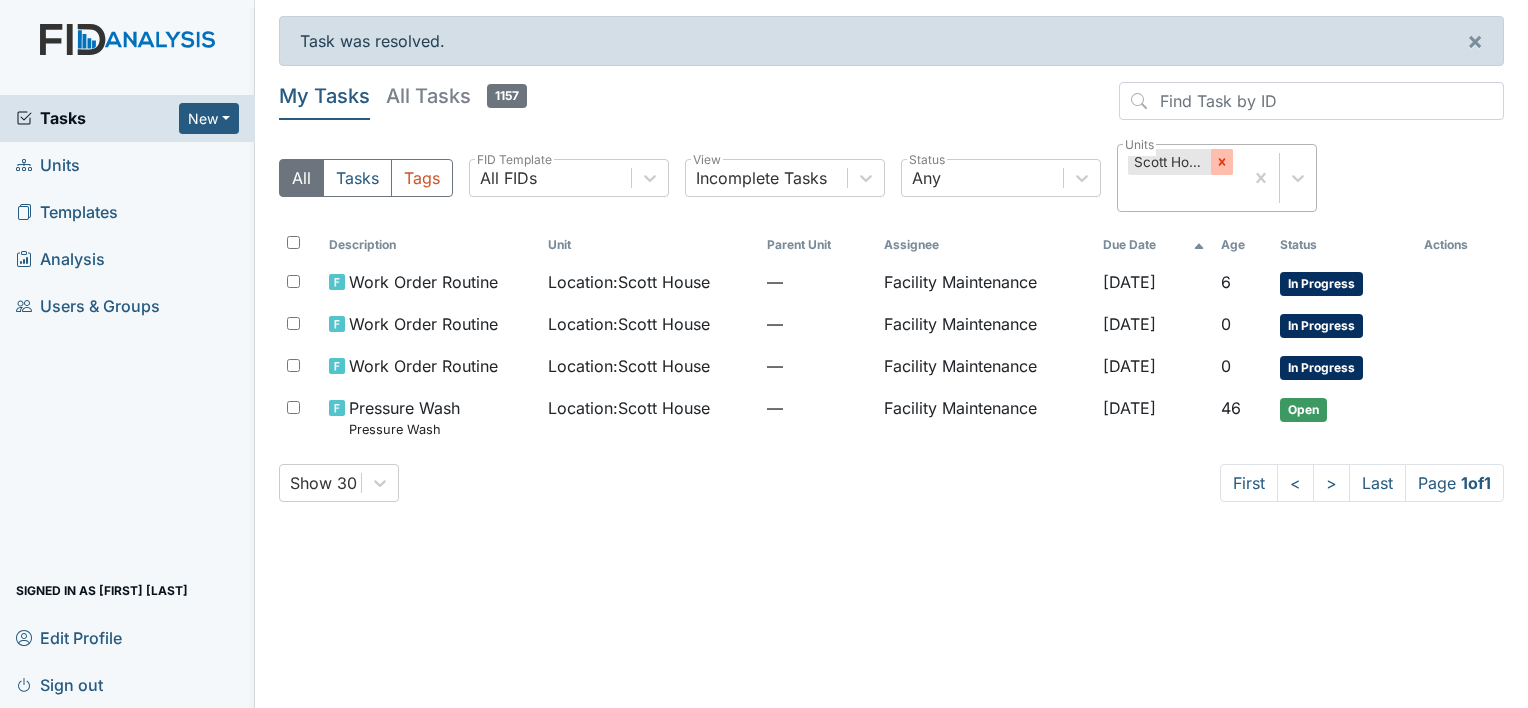 click at bounding box center [1222, 162] 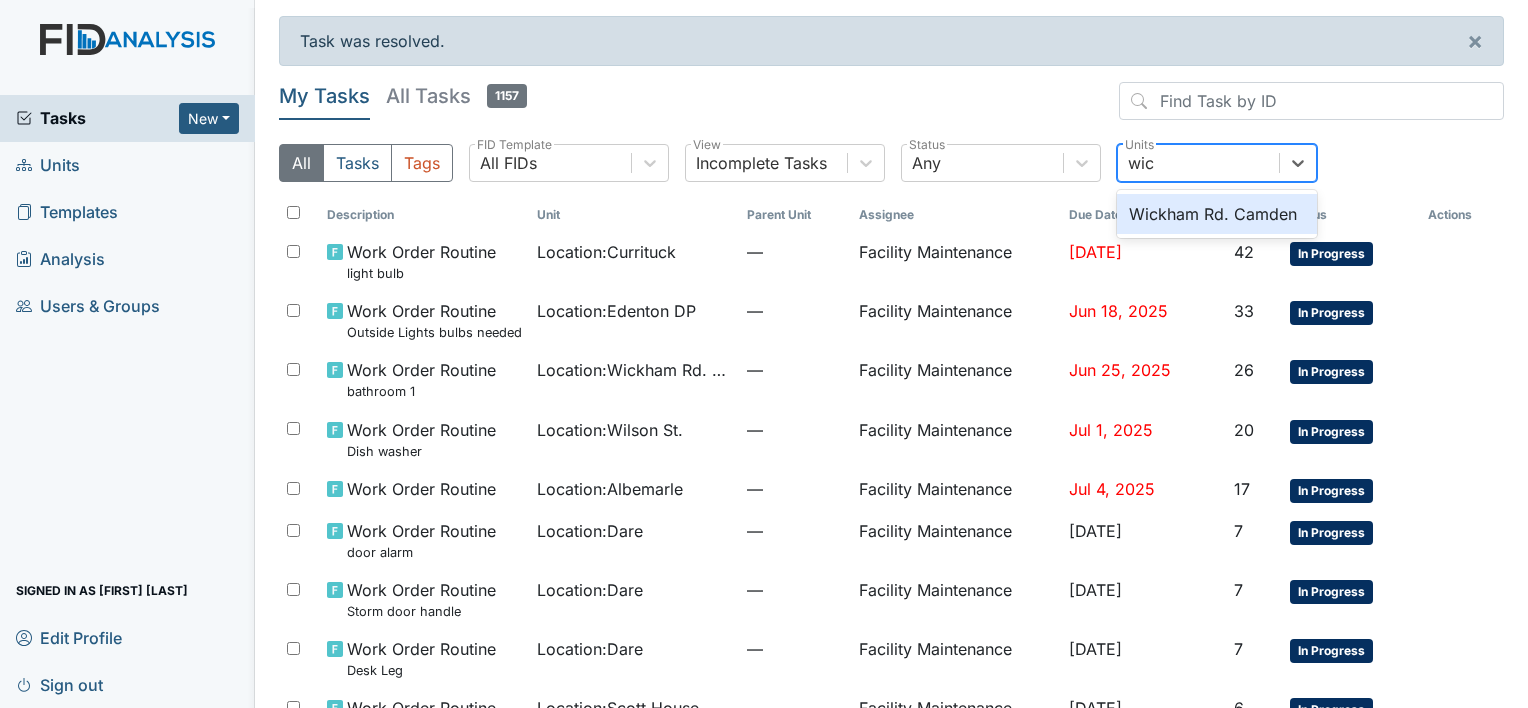click on "Wickham Rd. Camden" at bounding box center [1217, 214] 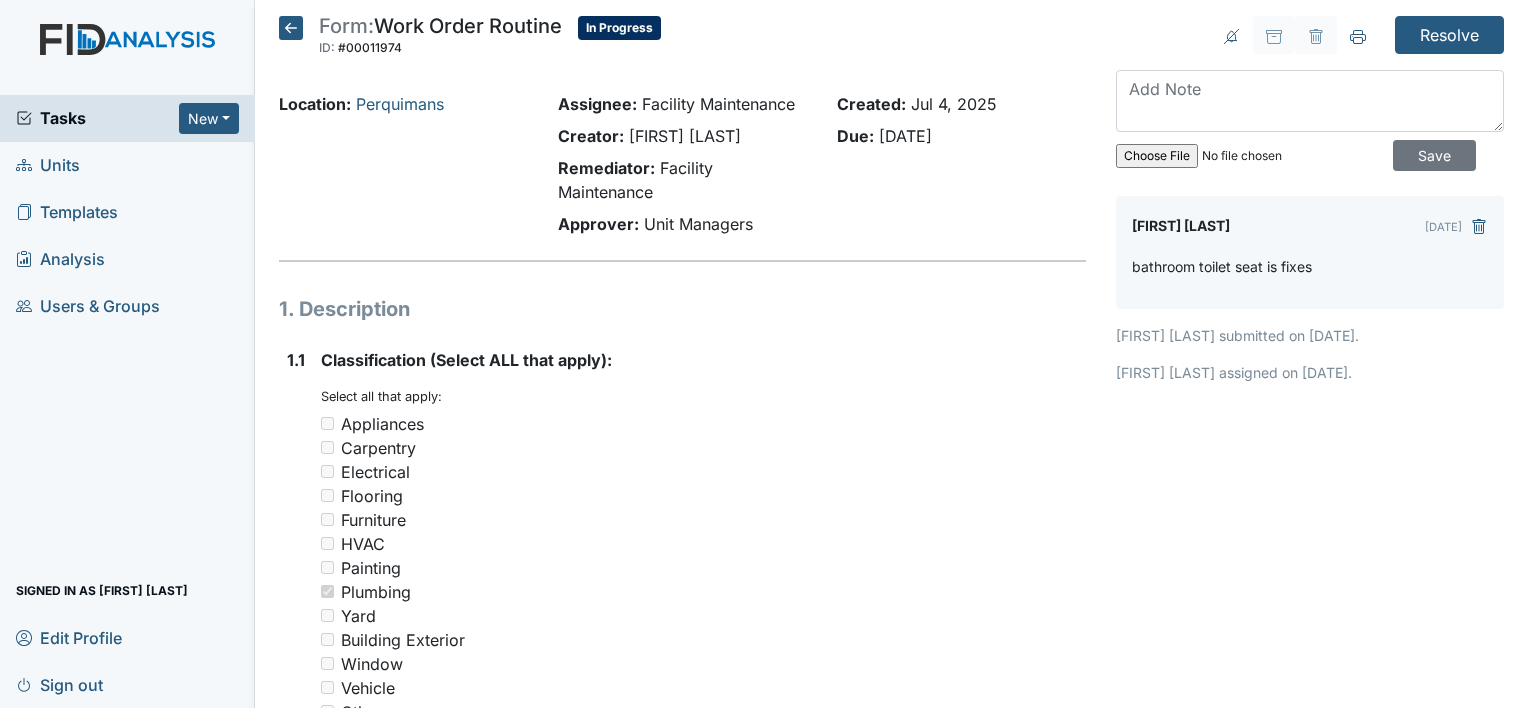 scroll, scrollTop: 0, scrollLeft: 0, axis: both 